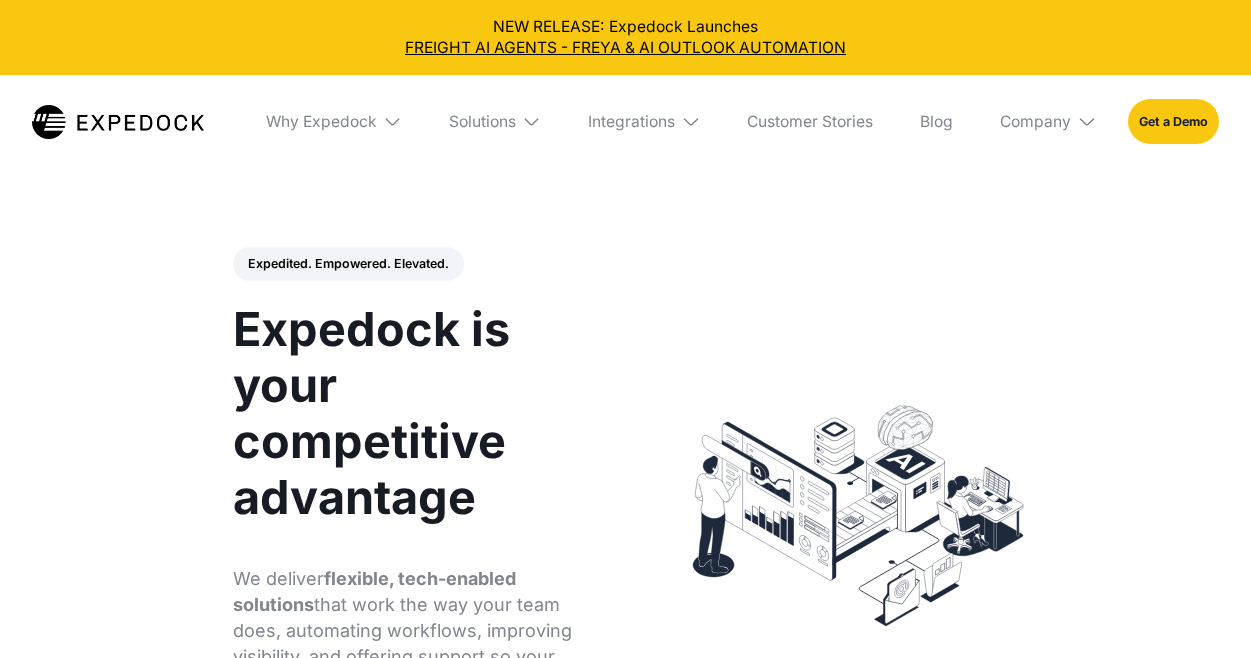 select 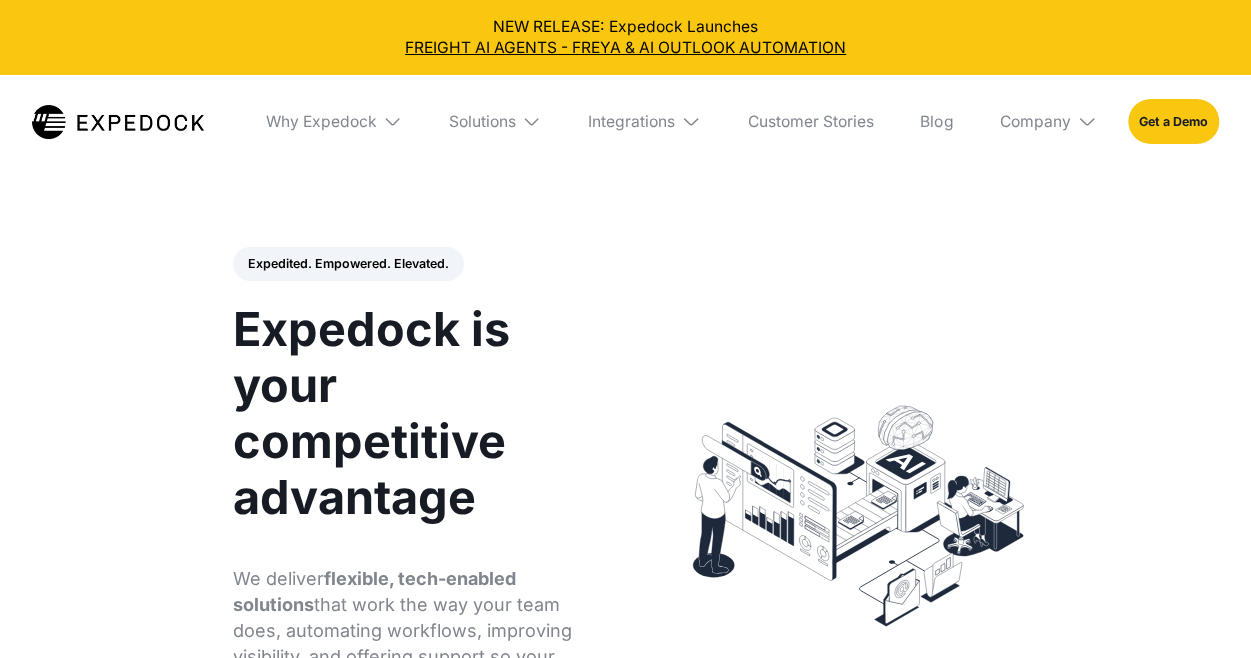 scroll, scrollTop: 0, scrollLeft: 0, axis: both 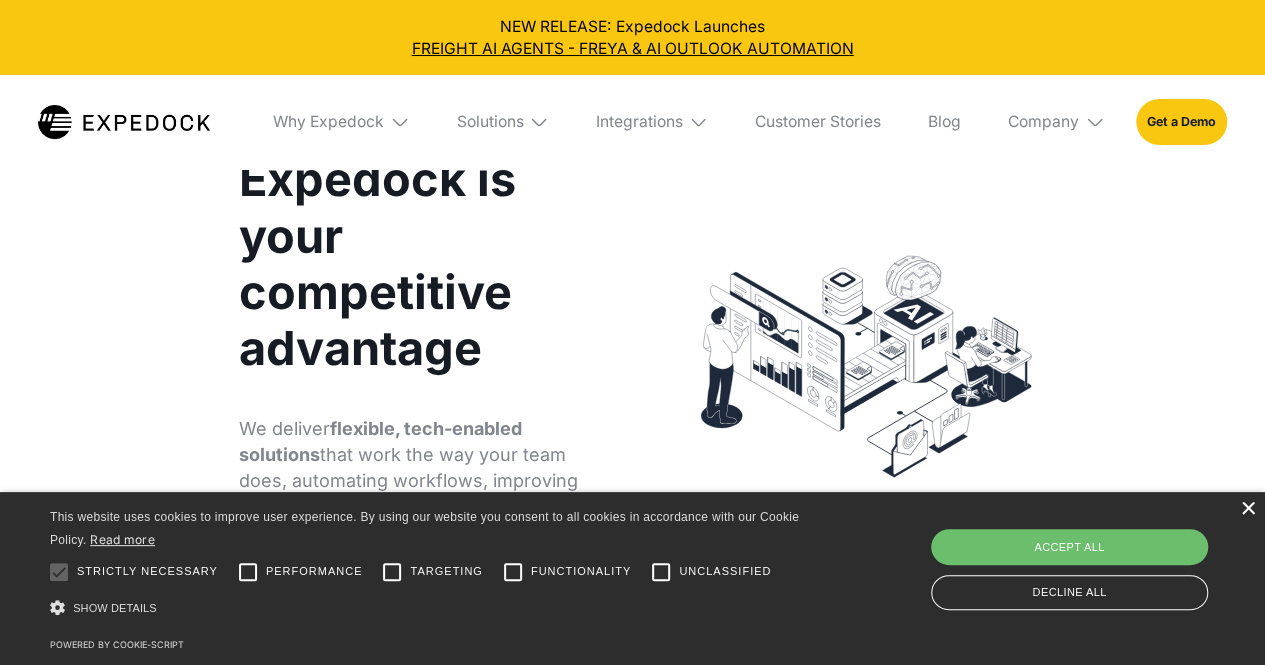 click on "×" at bounding box center (1247, 509) 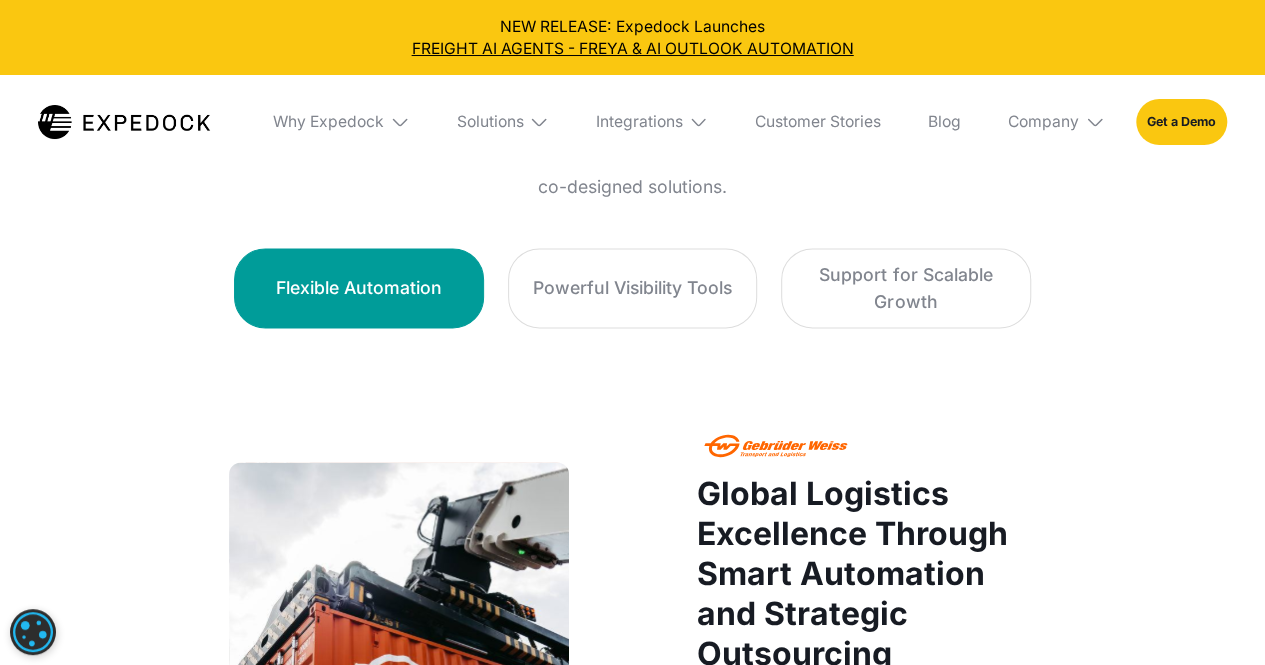 scroll, scrollTop: 1212, scrollLeft: 0, axis: vertical 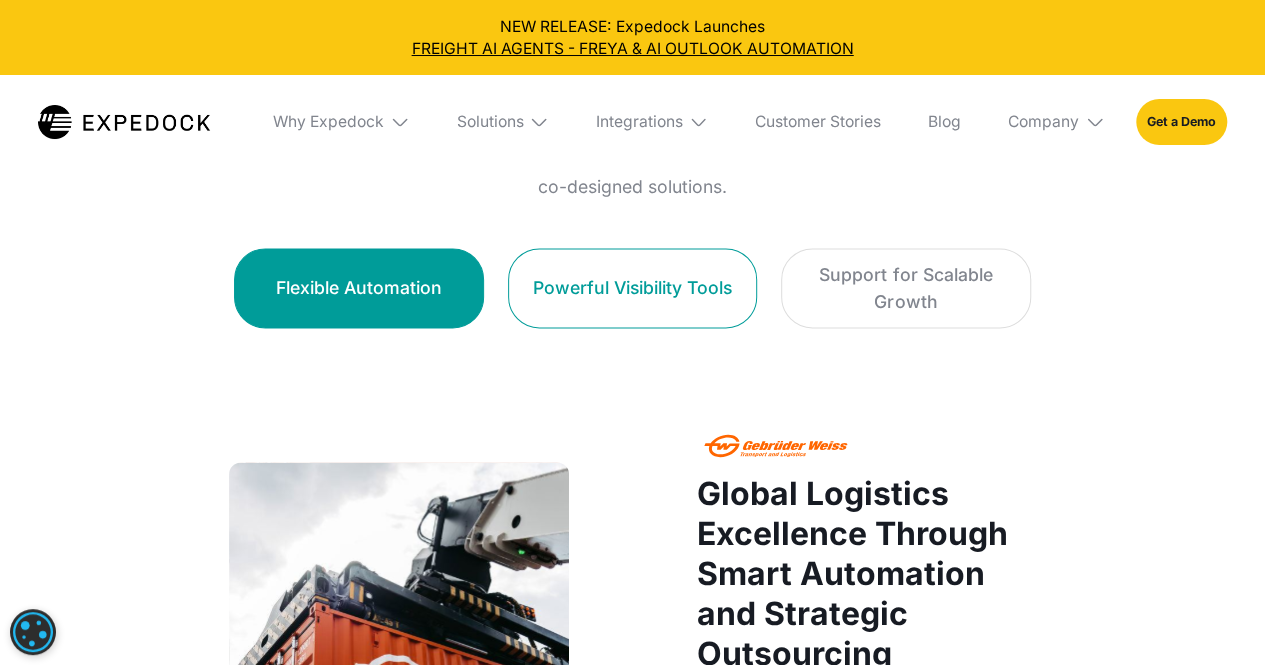 click on "Powerful Visibility Tools" at bounding box center [633, 288] 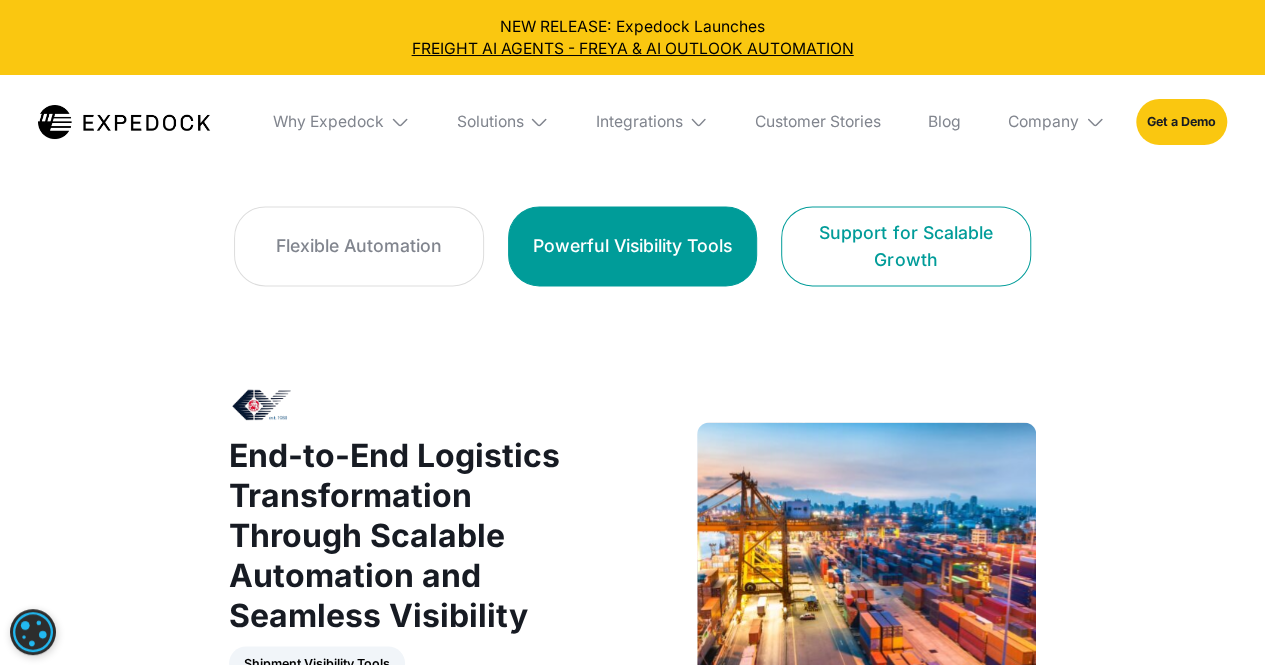 scroll, scrollTop: 1254, scrollLeft: 0, axis: vertical 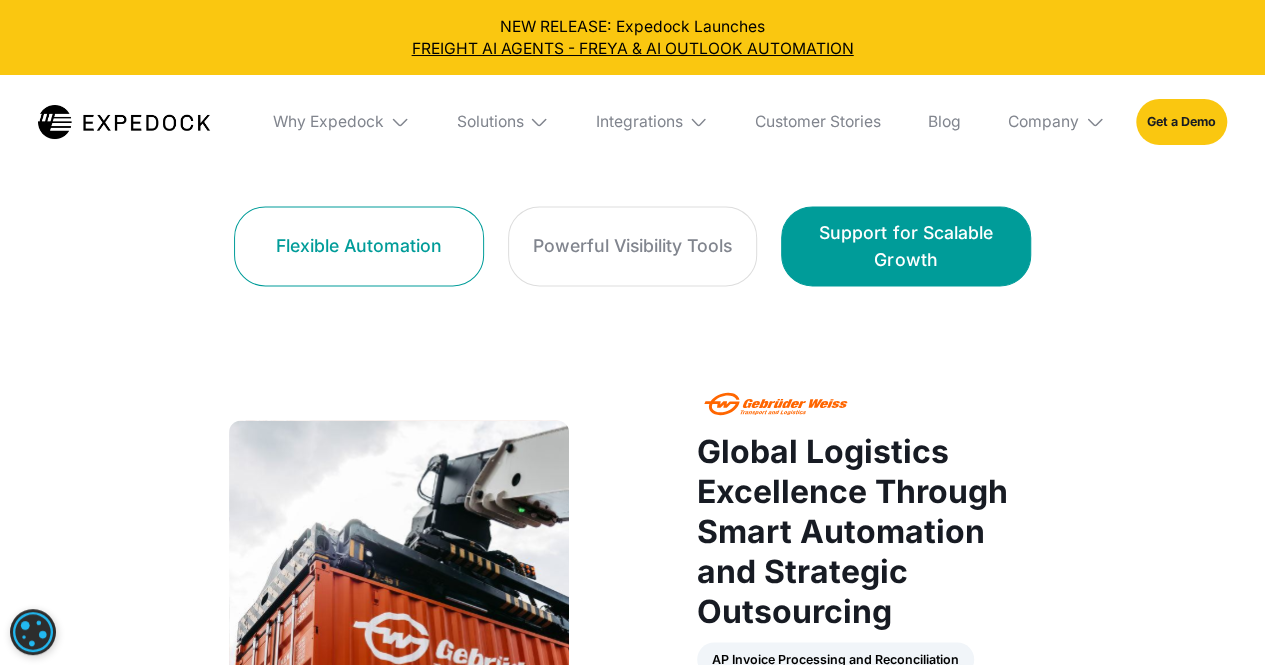 click on "Flexible Automation" at bounding box center [359, 246] 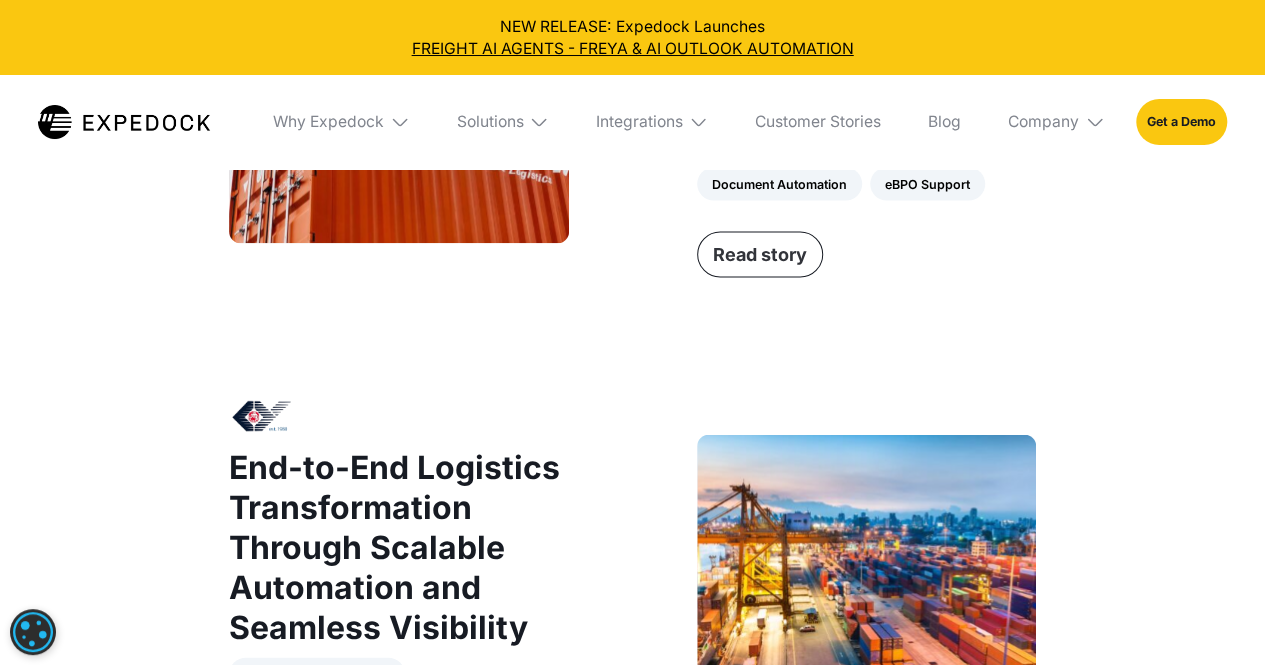 scroll, scrollTop: 1772, scrollLeft: 0, axis: vertical 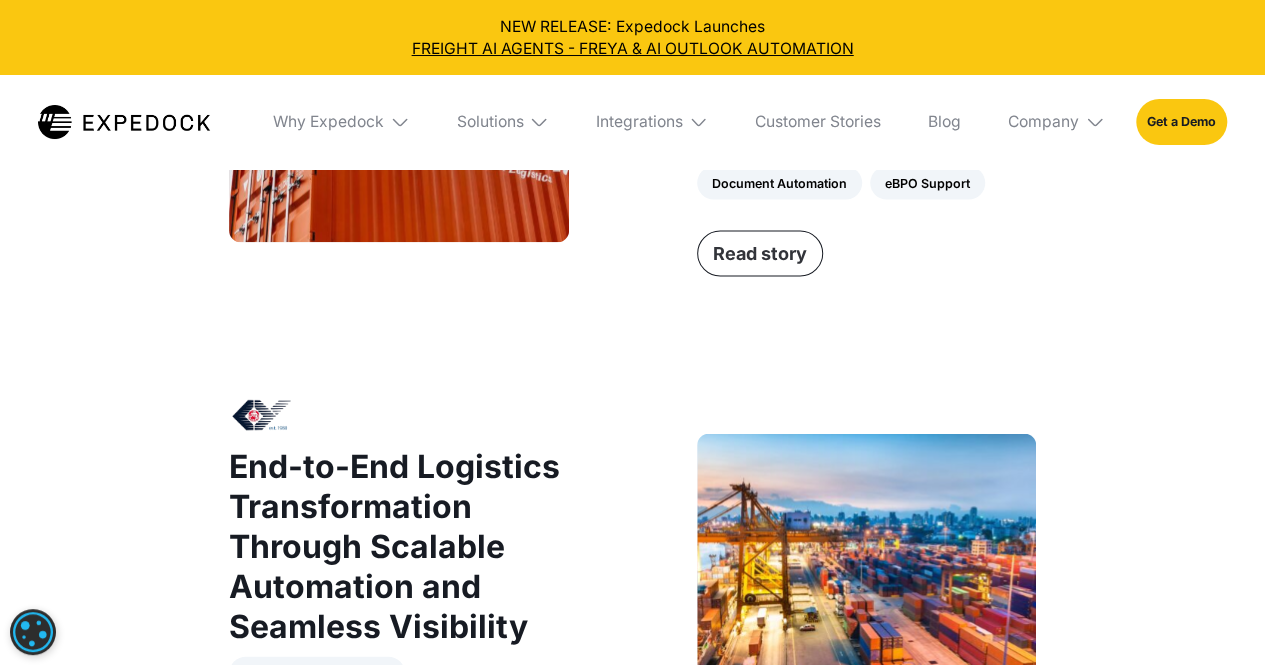 click on "Read story" at bounding box center (760, 253) 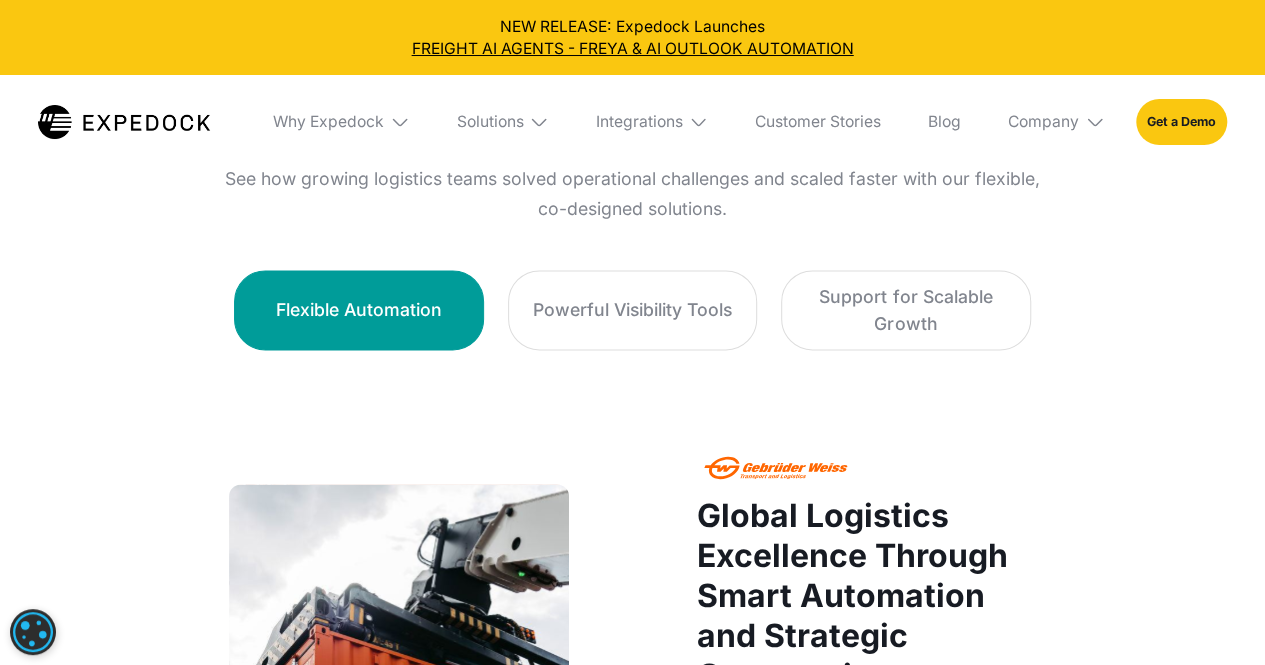 scroll, scrollTop: 1190, scrollLeft: 0, axis: vertical 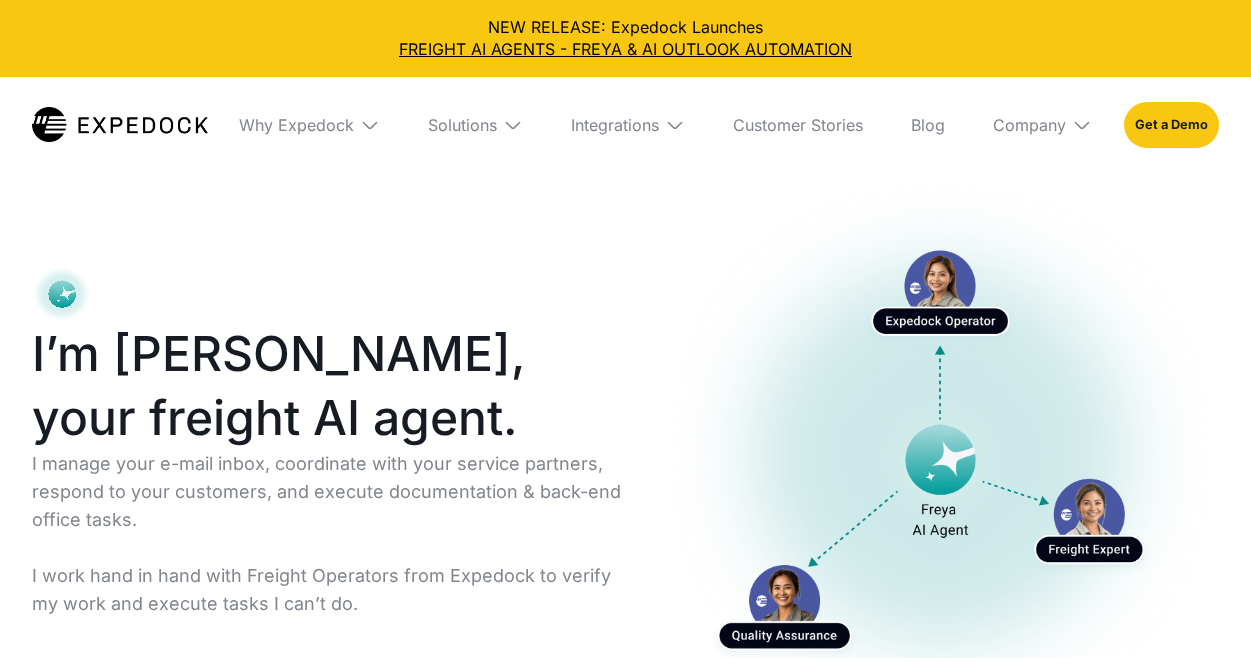 select 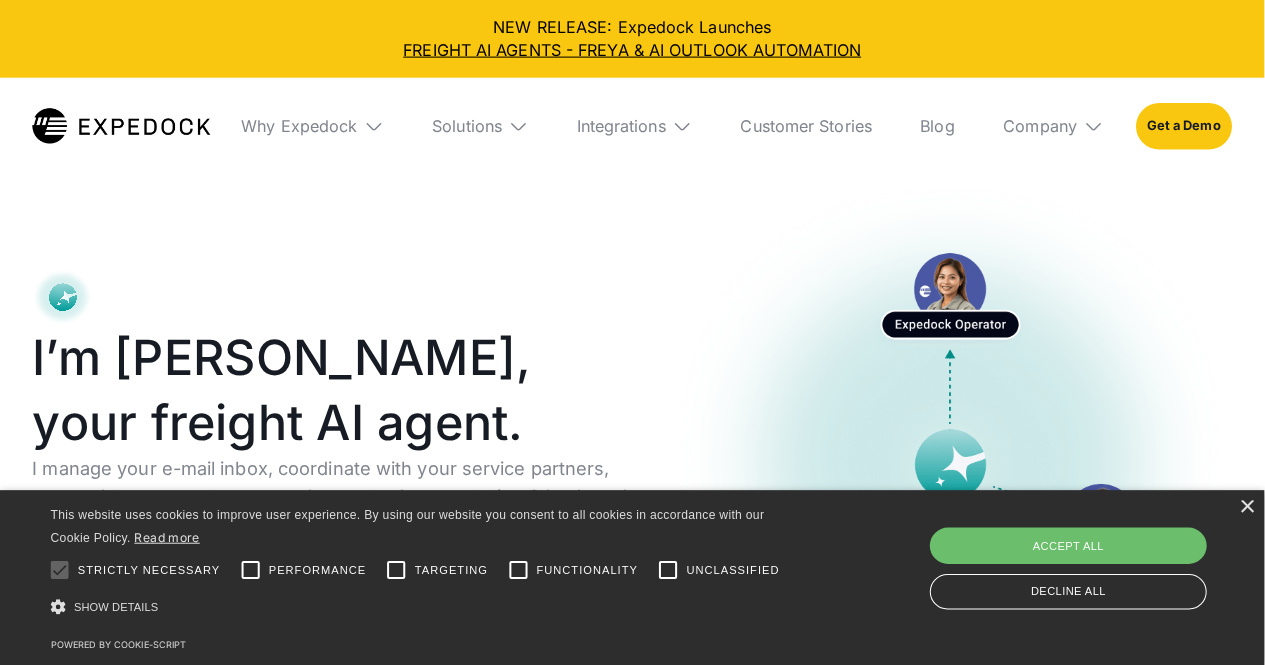 scroll, scrollTop: 0, scrollLeft: 0, axis: both 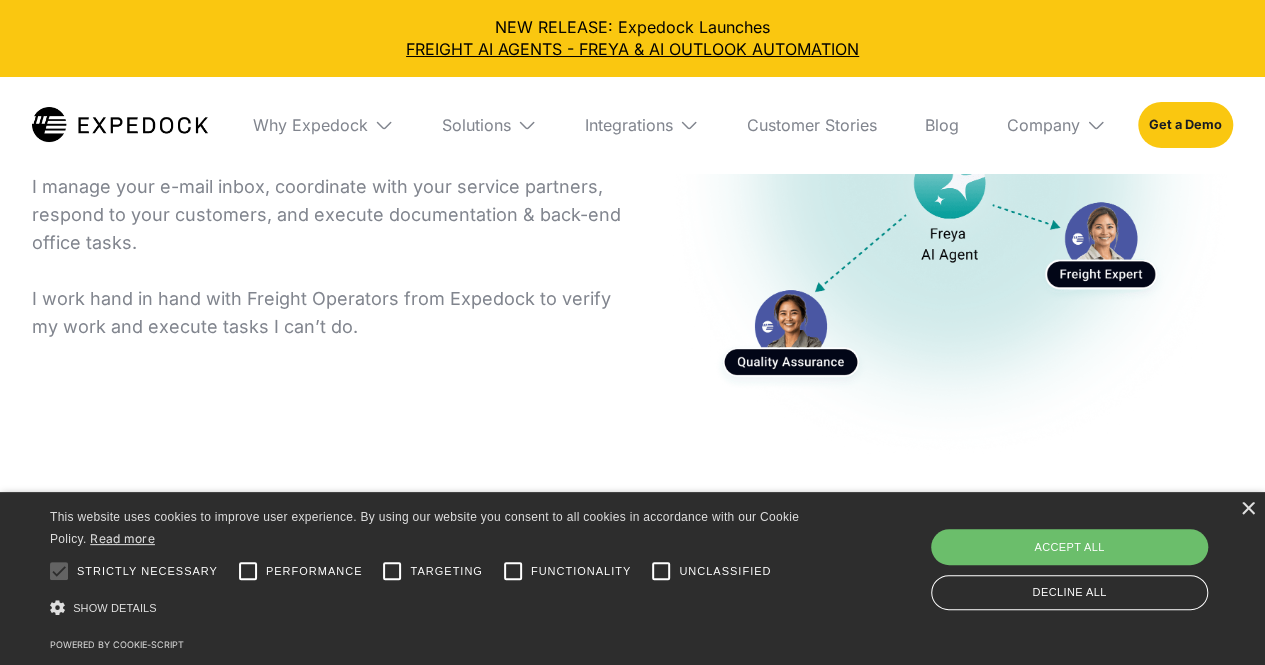 click on "Integrations" at bounding box center (642, 125) 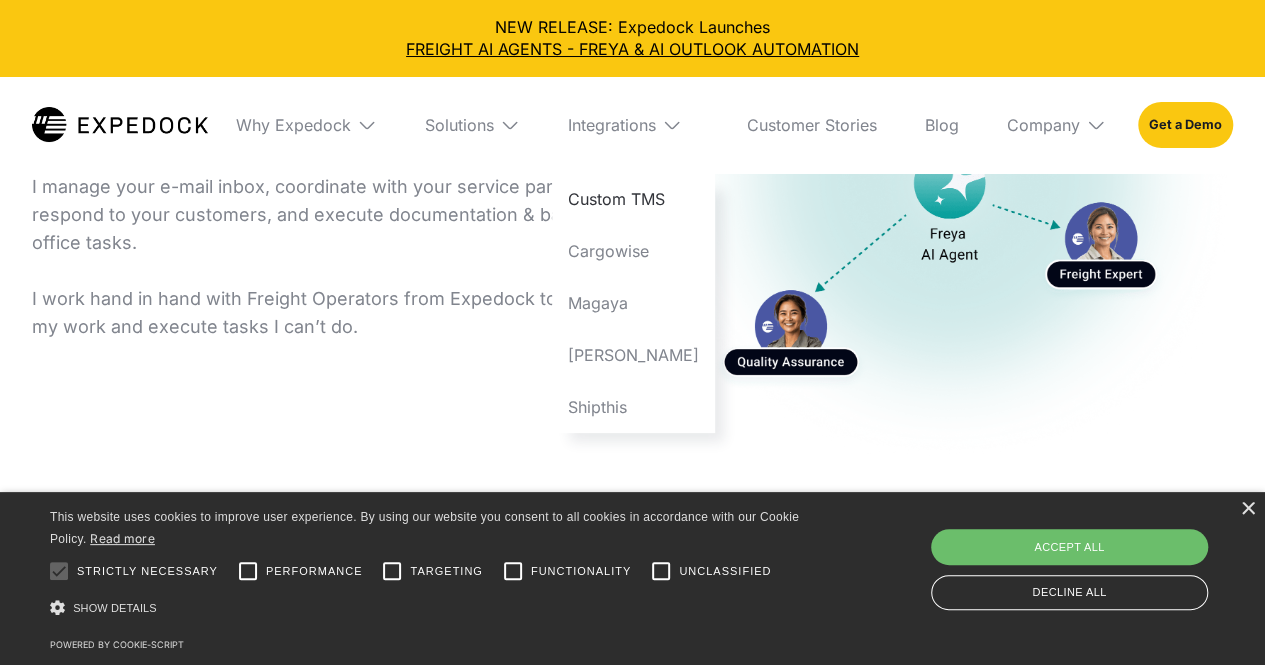 click on "Custom TMS" at bounding box center [633, 199] 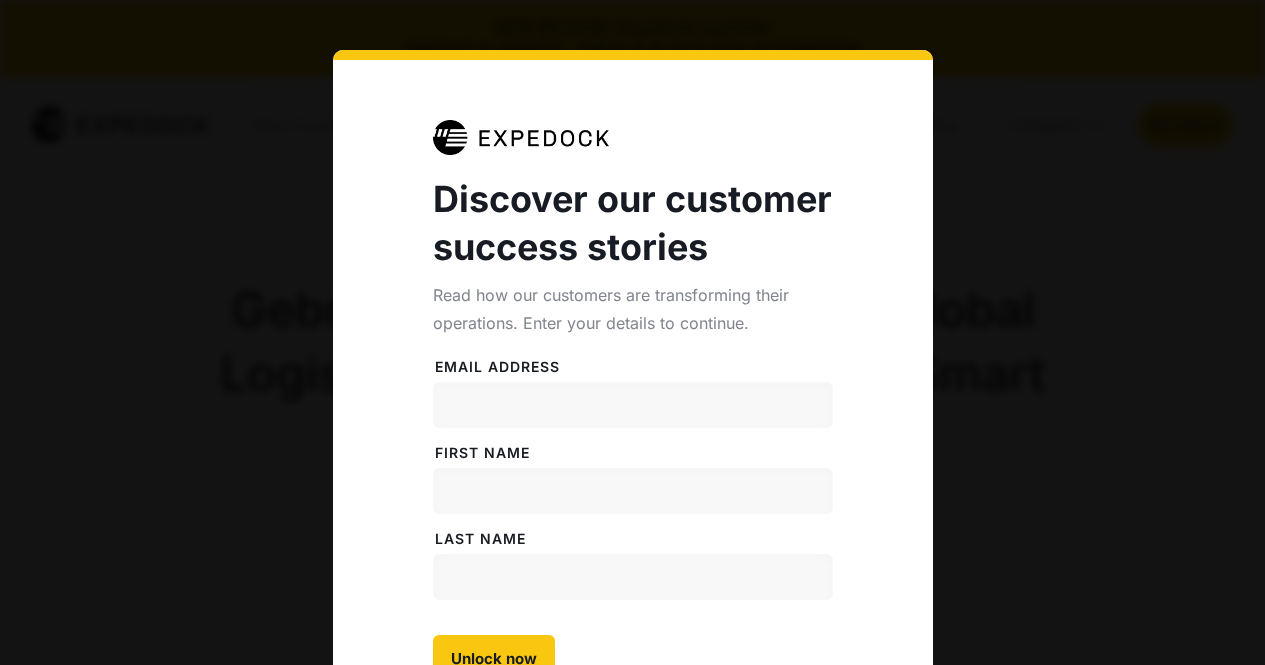 select 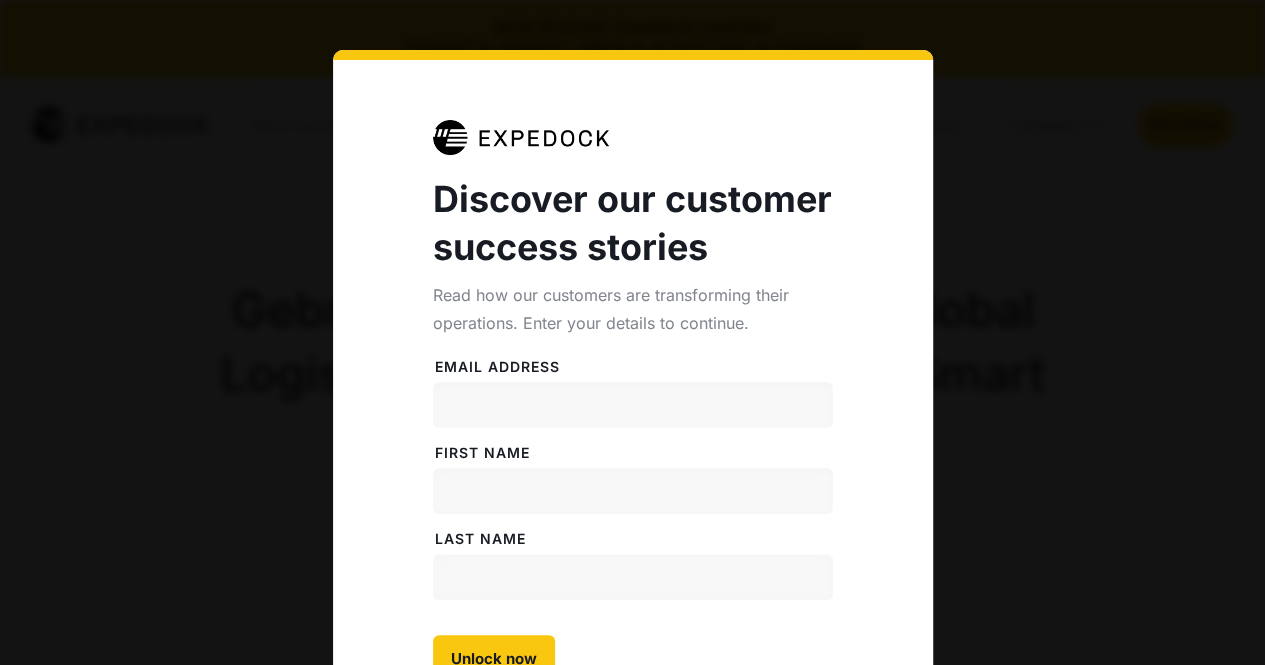 scroll, scrollTop: 0, scrollLeft: 0, axis: both 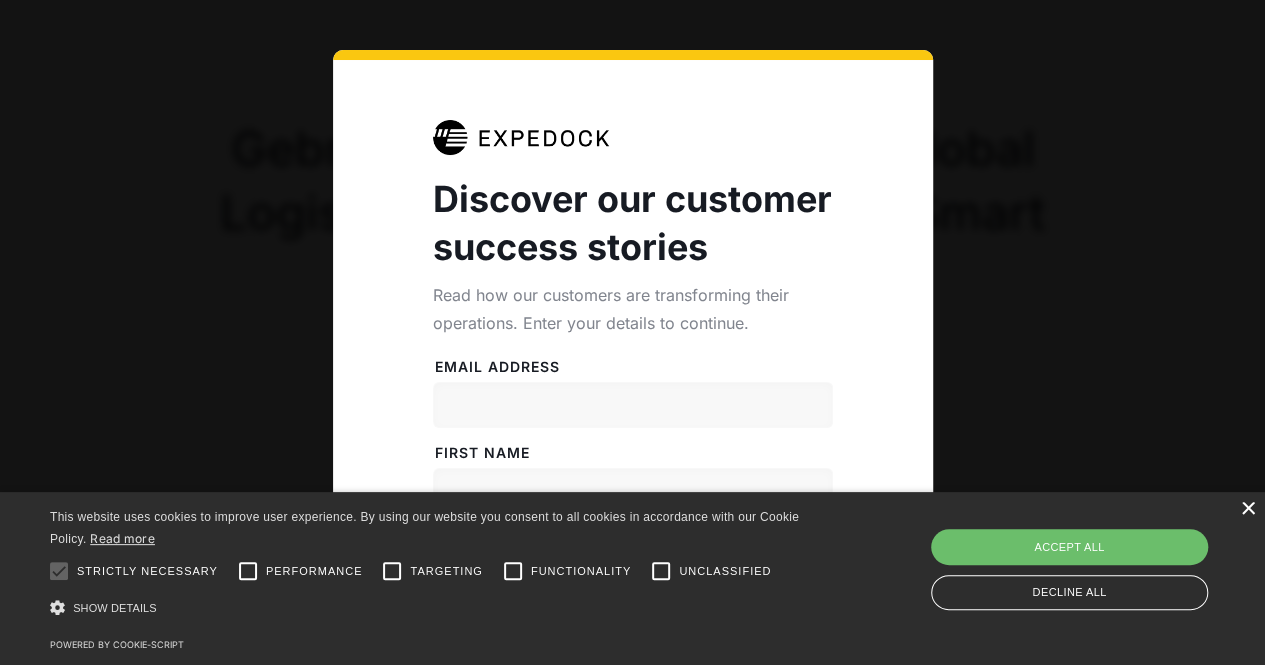 click on "×" at bounding box center [1247, 509] 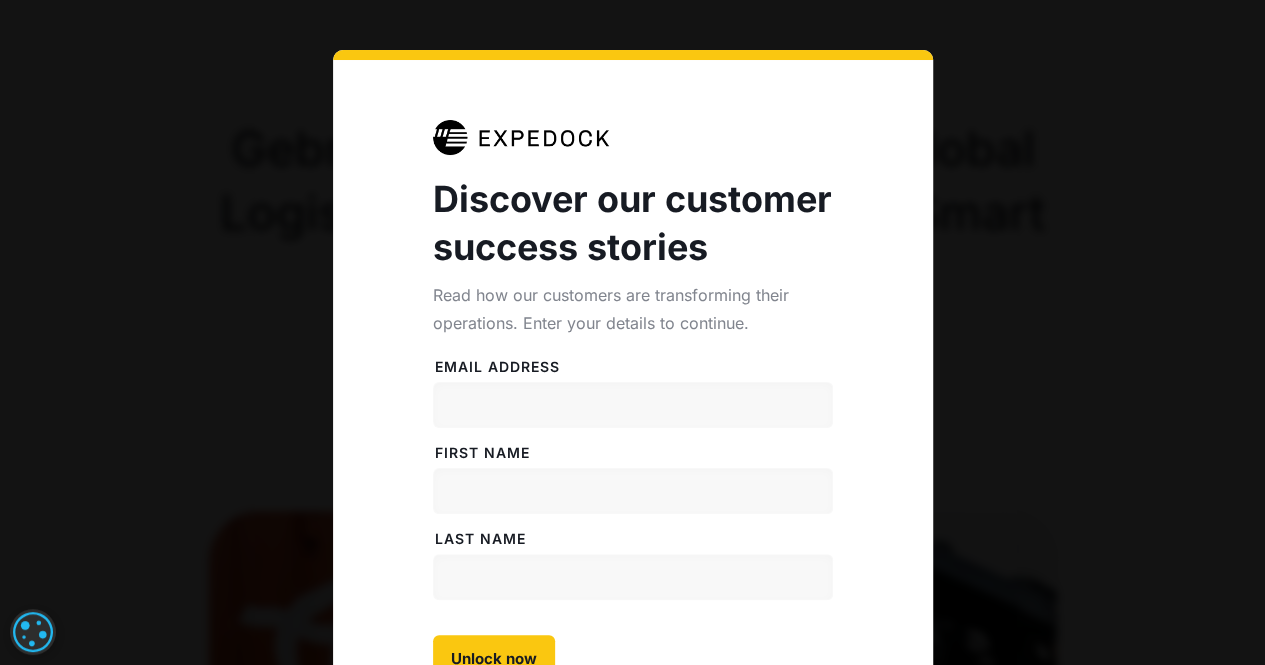 scroll, scrollTop: 78, scrollLeft: 0, axis: vertical 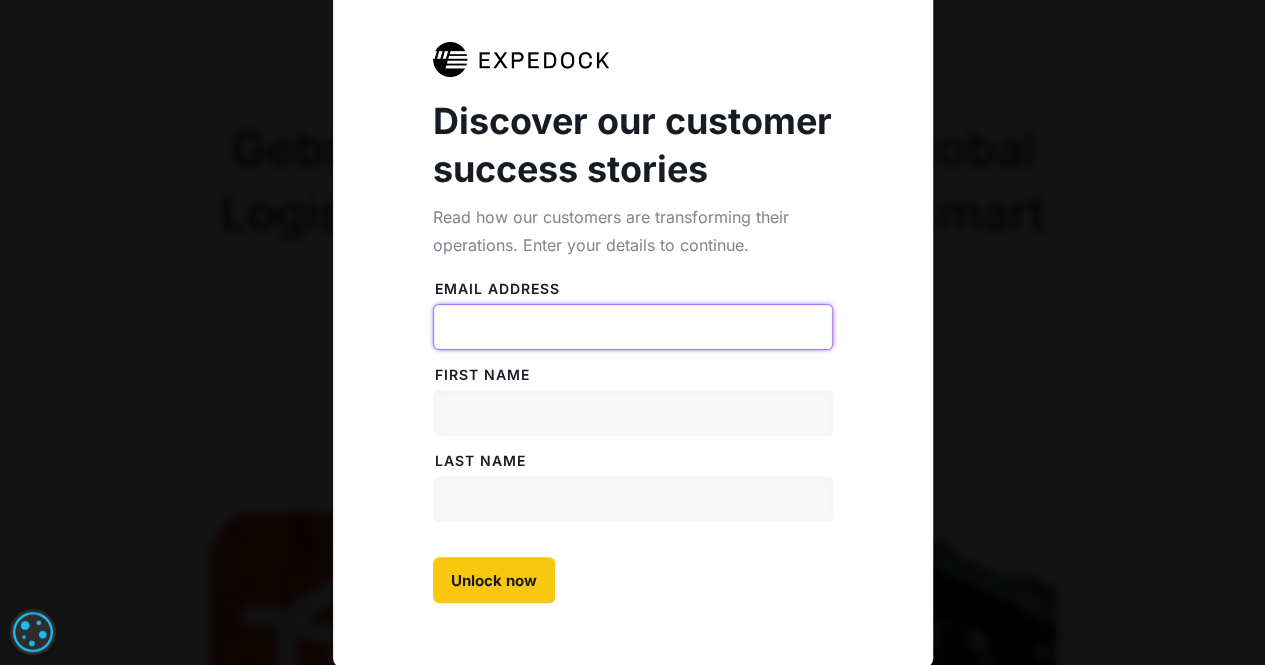 click on "Email address" at bounding box center [633, 327] 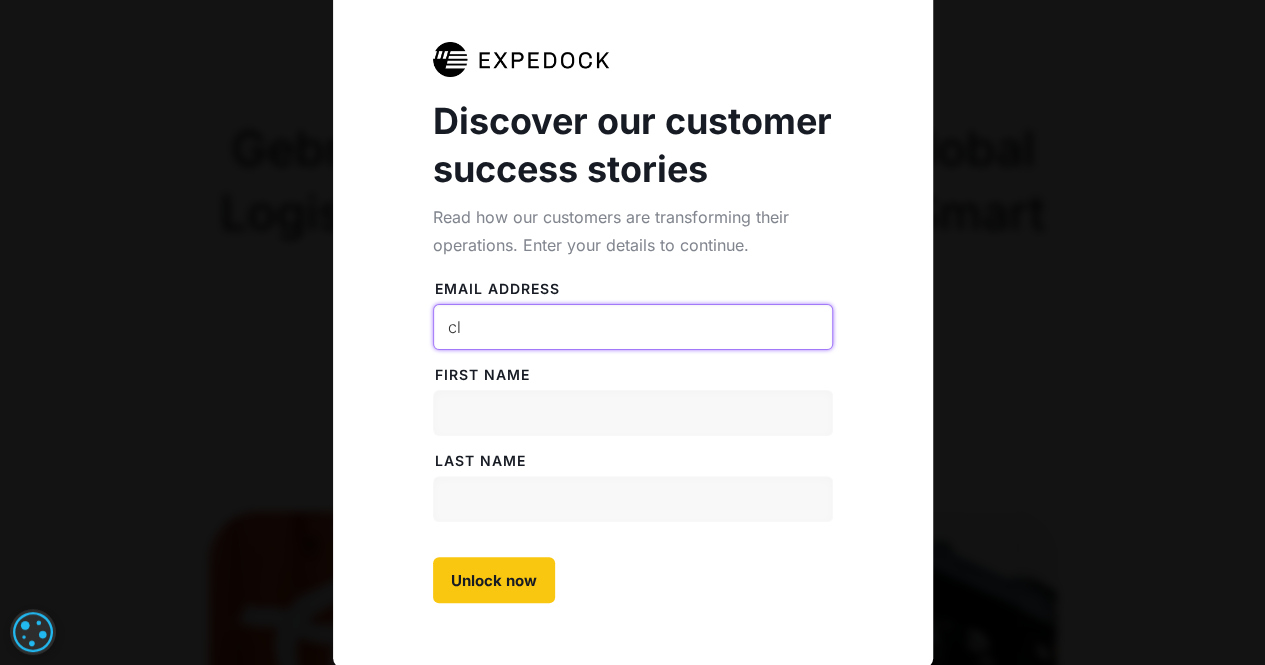 type on "c" 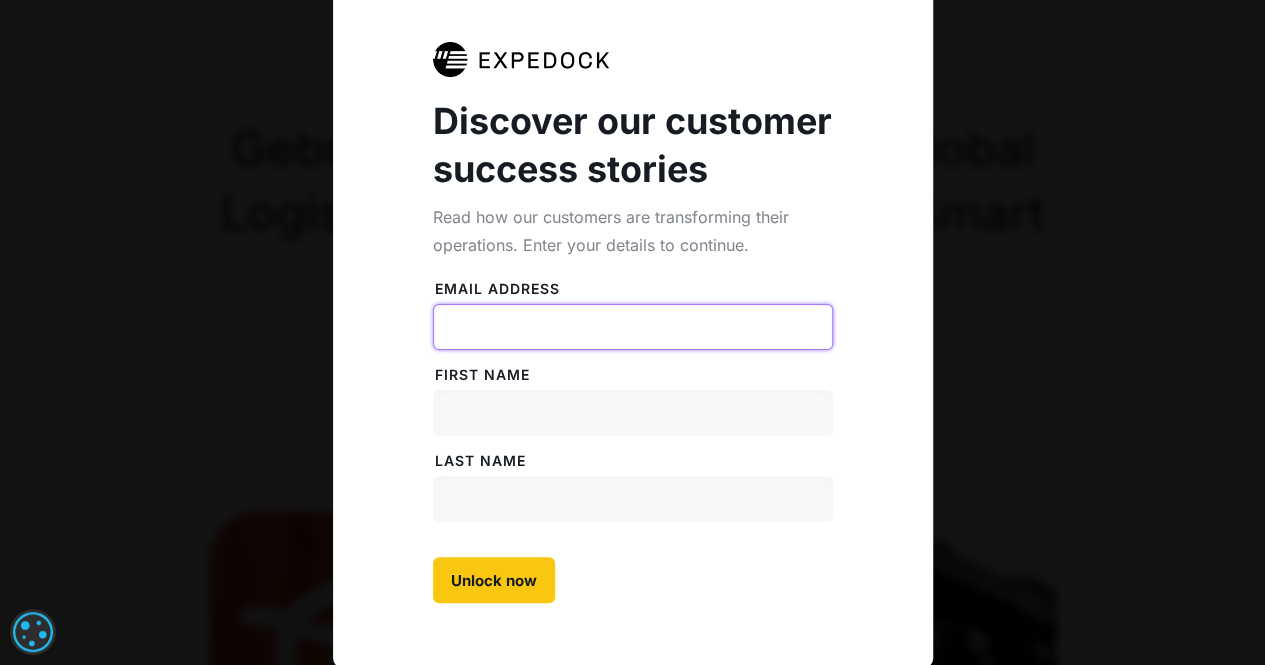 type on "c" 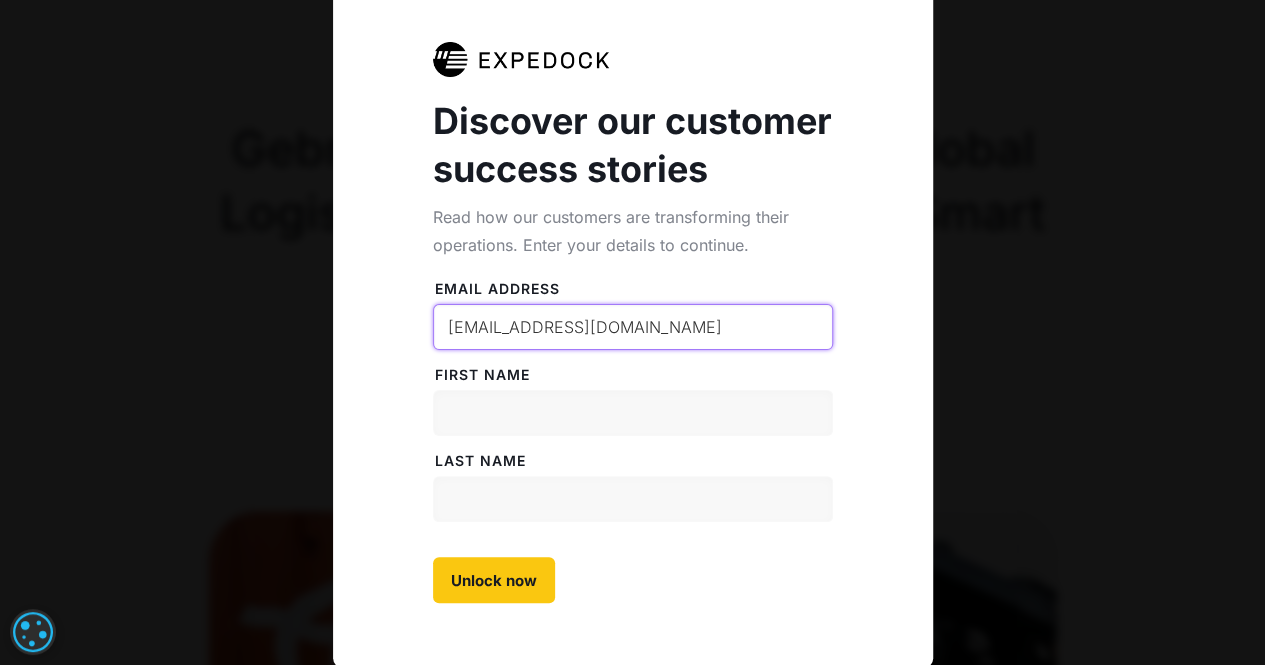 type on "clodwalda@proton.me" 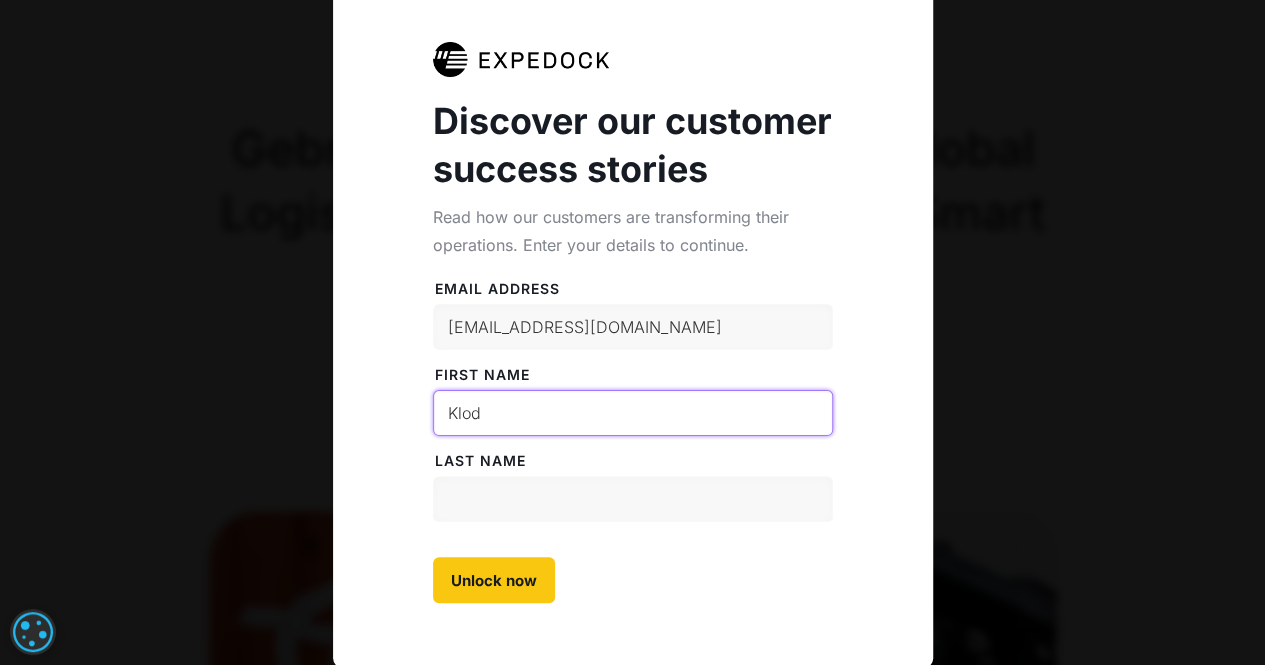 type on "Klod" 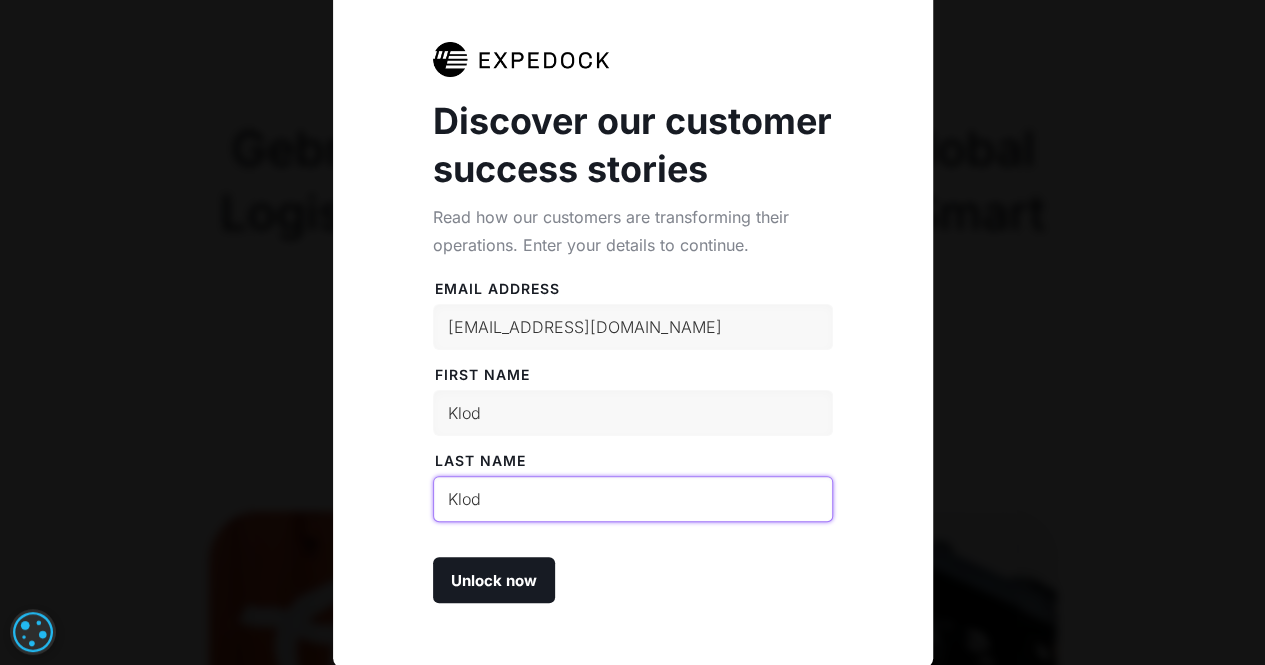 type on "Klod" 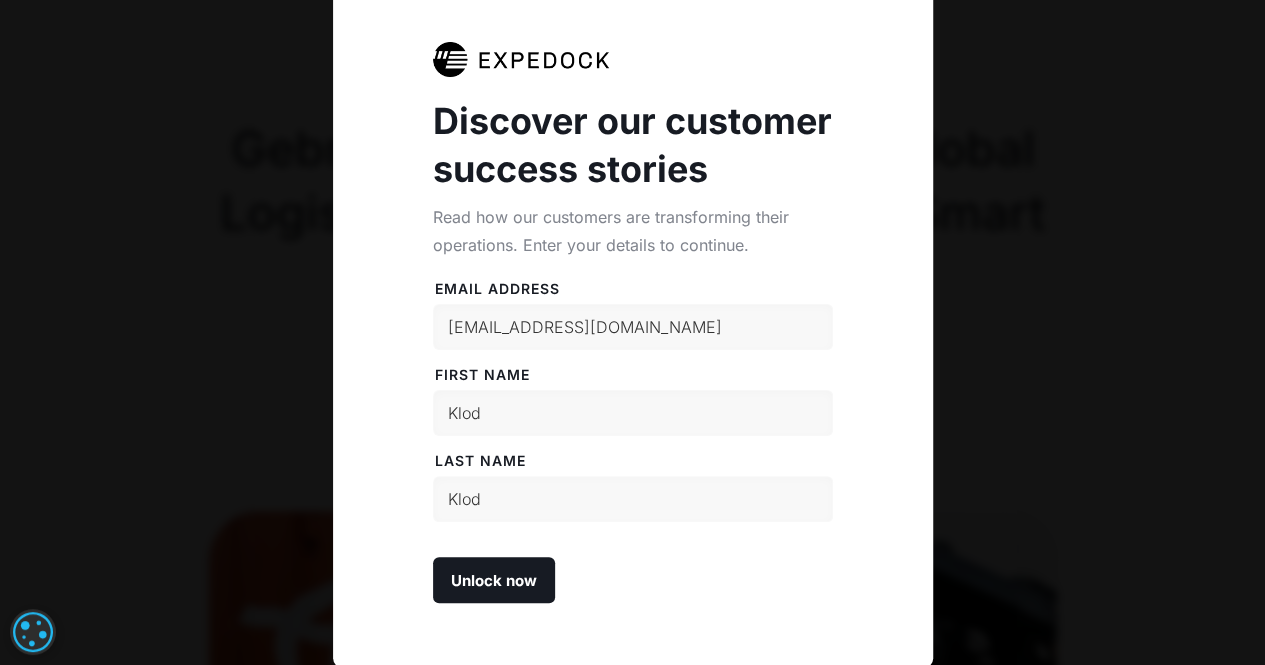click on "Unlock now" at bounding box center [494, 580] 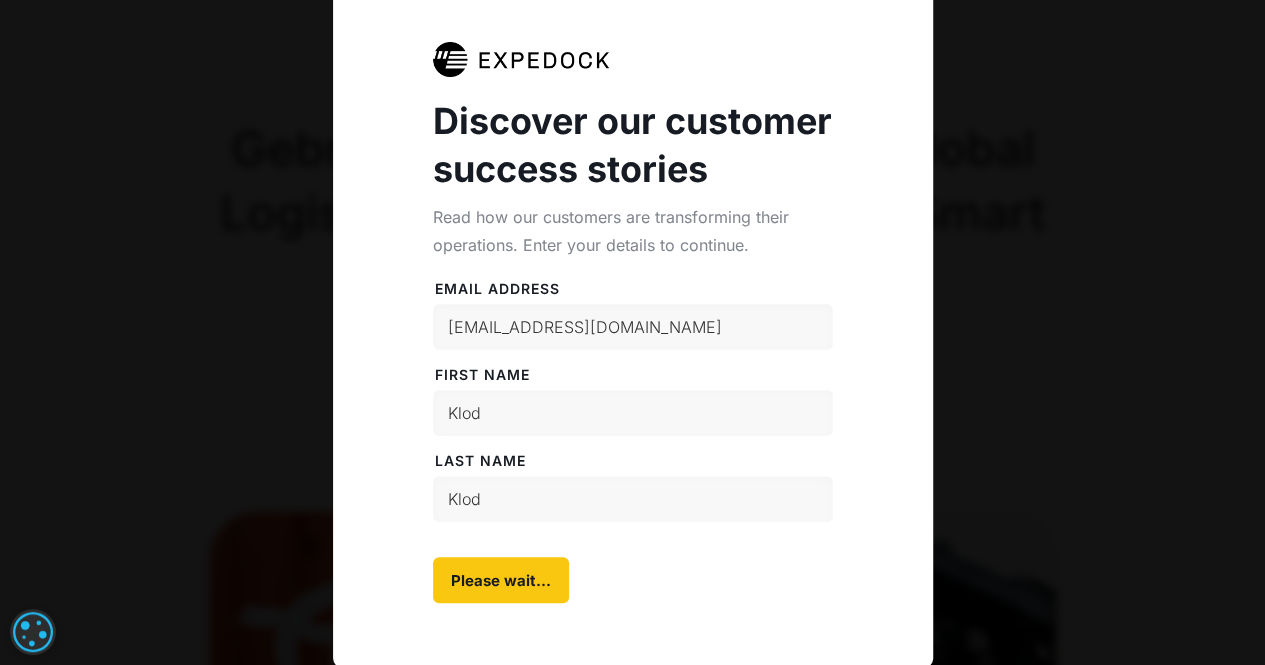 scroll, scrollTop: 230, scrollLeft: 0, axis: vertical 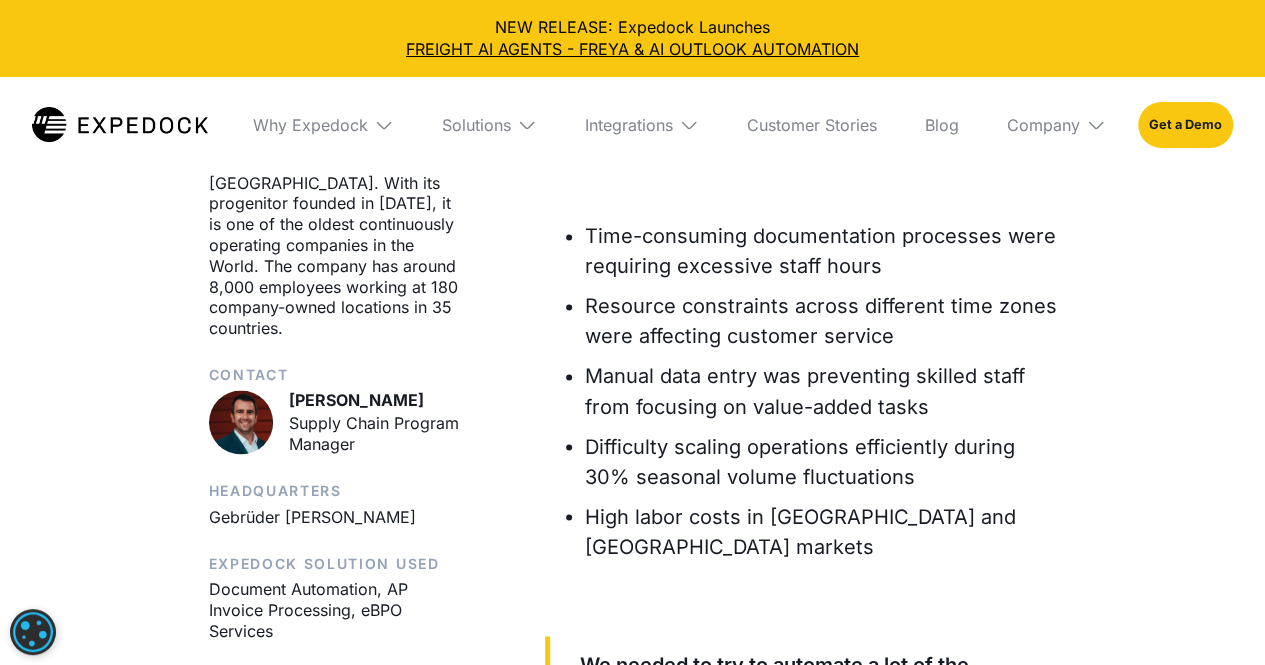 click on "Gebrüder Weiss is an international transport and logistics company with its head office in Lauterach, Austria. With its progenitor founded in 1474, it is one of the oldest continuously operating companies in the World. The company has around 8,000 employees working at 180 company-owned locations in 35 countries." at bounding box center (337, 214) 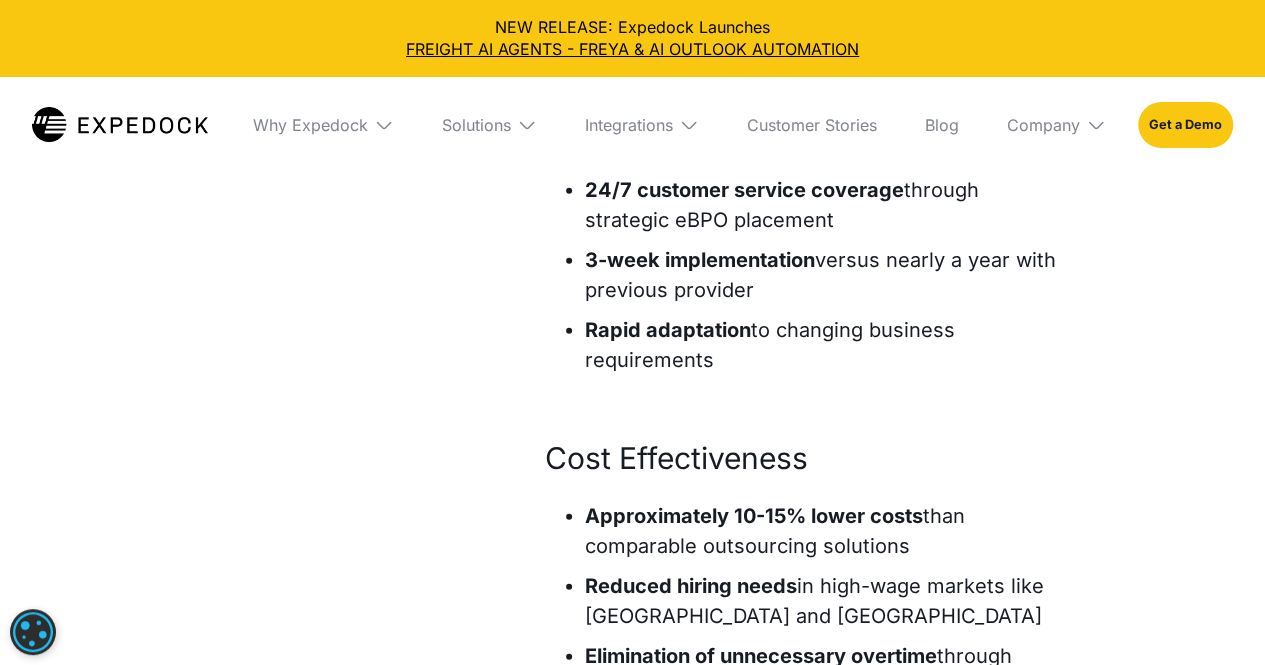 scroll, scrollTop: 6245, scrollLeft: 0, axis: vertical 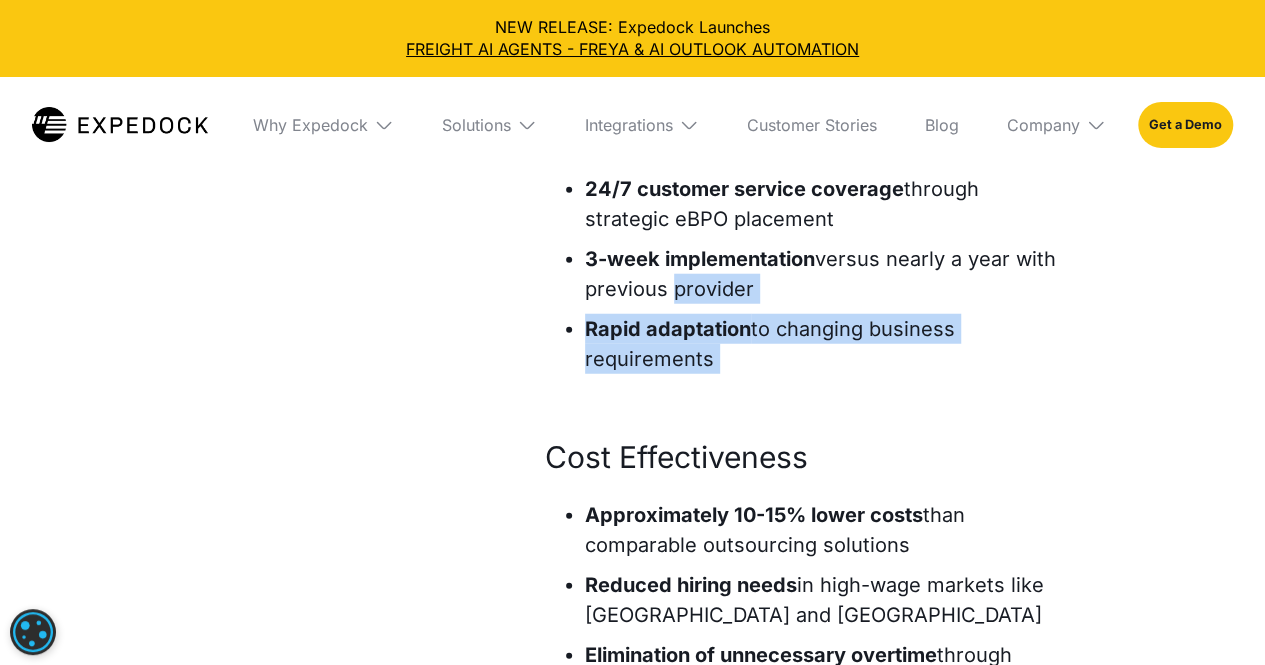 drag, startPoint x: 794, startPoint y: 490, endPoint x: 720, endPoint y: 379, distance: 133.4054 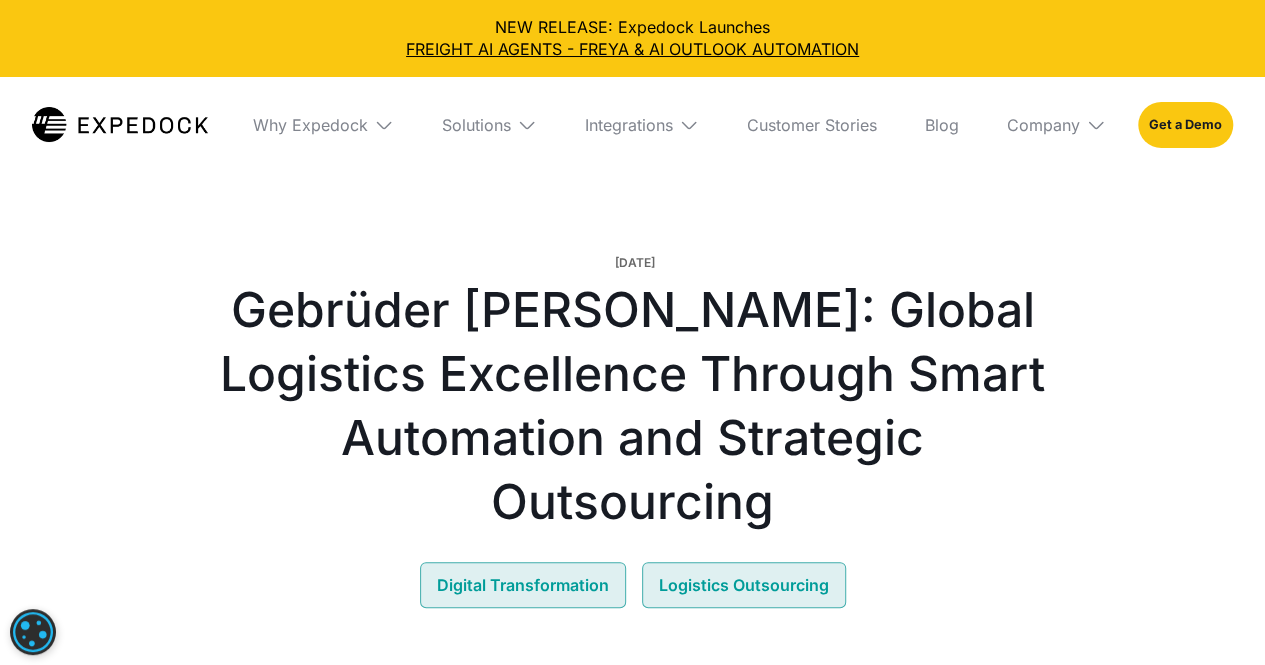 scroll, scrollTop: 180, scrollLeft: 0, axis: vertical 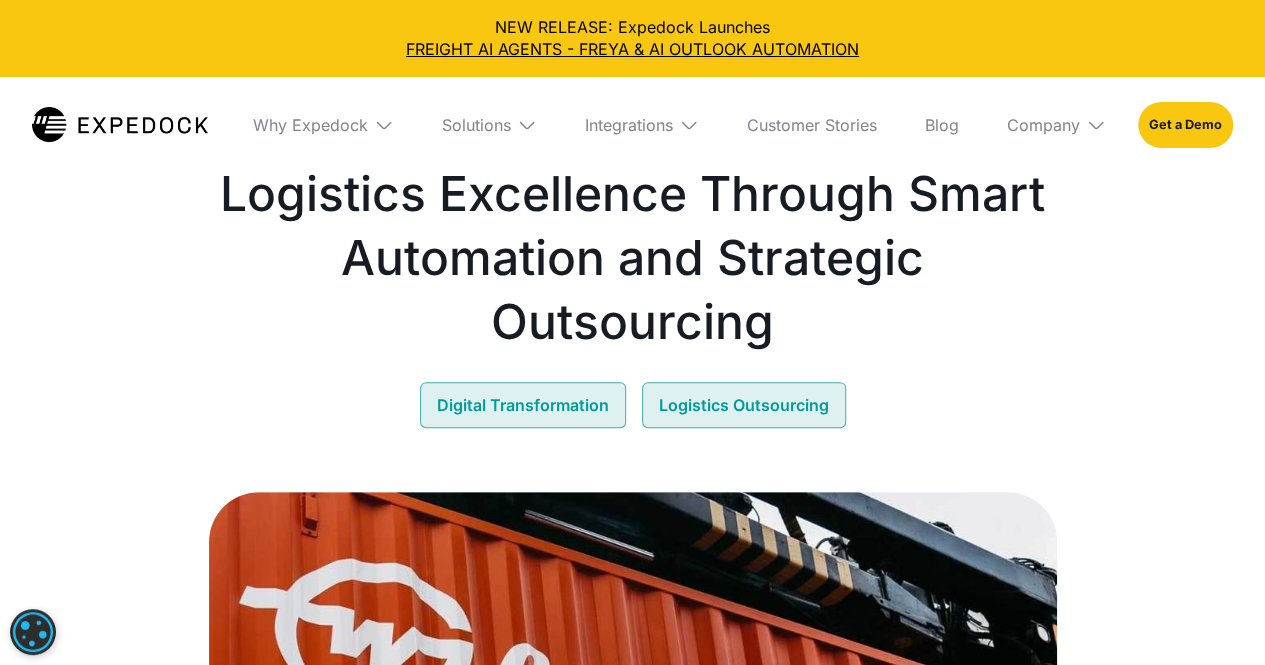 click on "Digital Transformation" at bounding box center [523, 405] 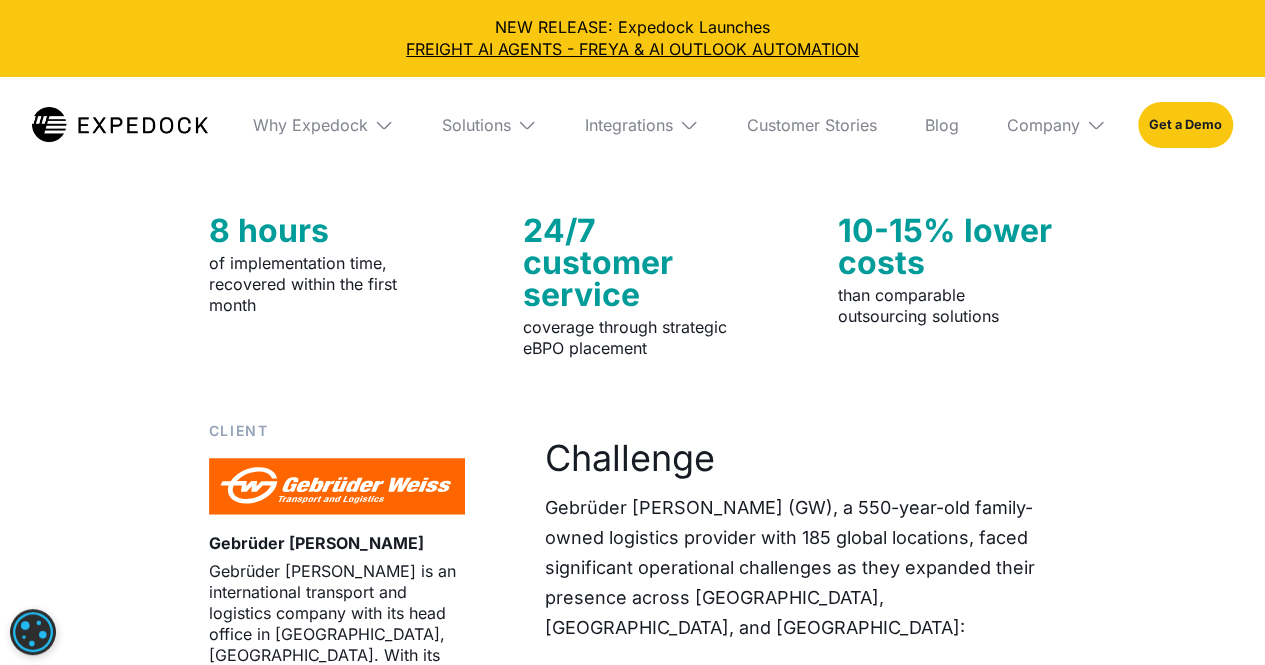 scroll, scrollTop: 1160, scrollLeft: 0, axis: vertical 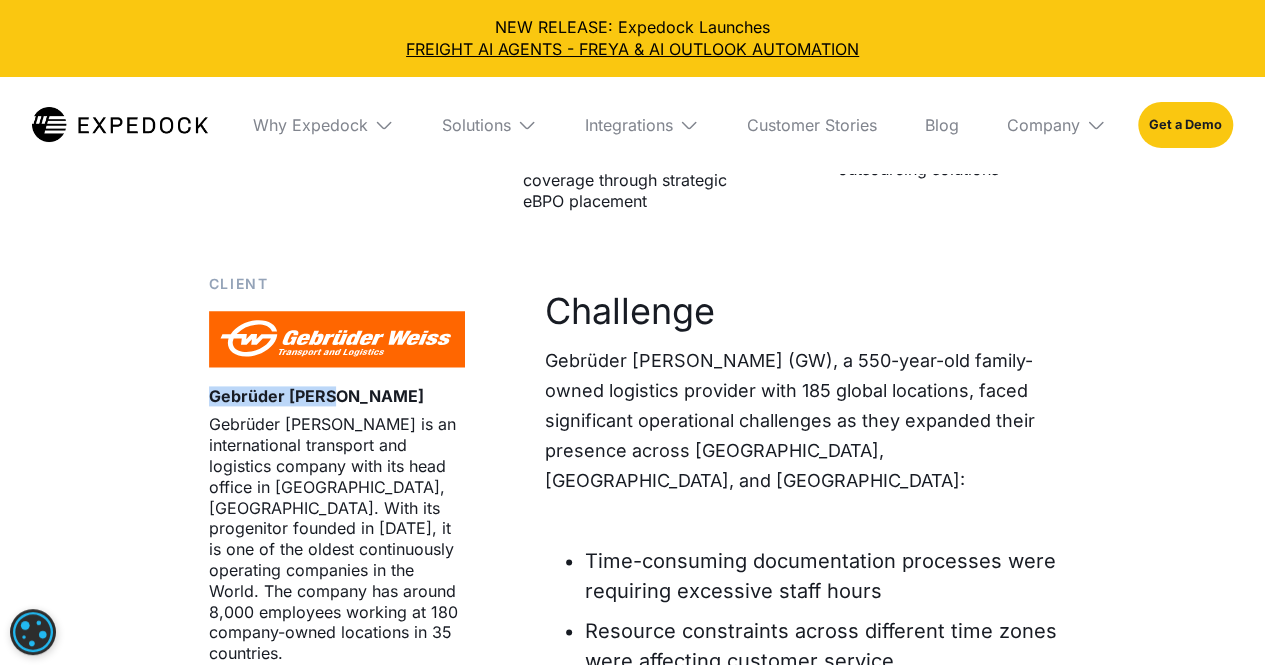drag, startPoint x: 212, startPoint y: 522, endPoint x: 370, endPoint y: 529, distance: 158.15498 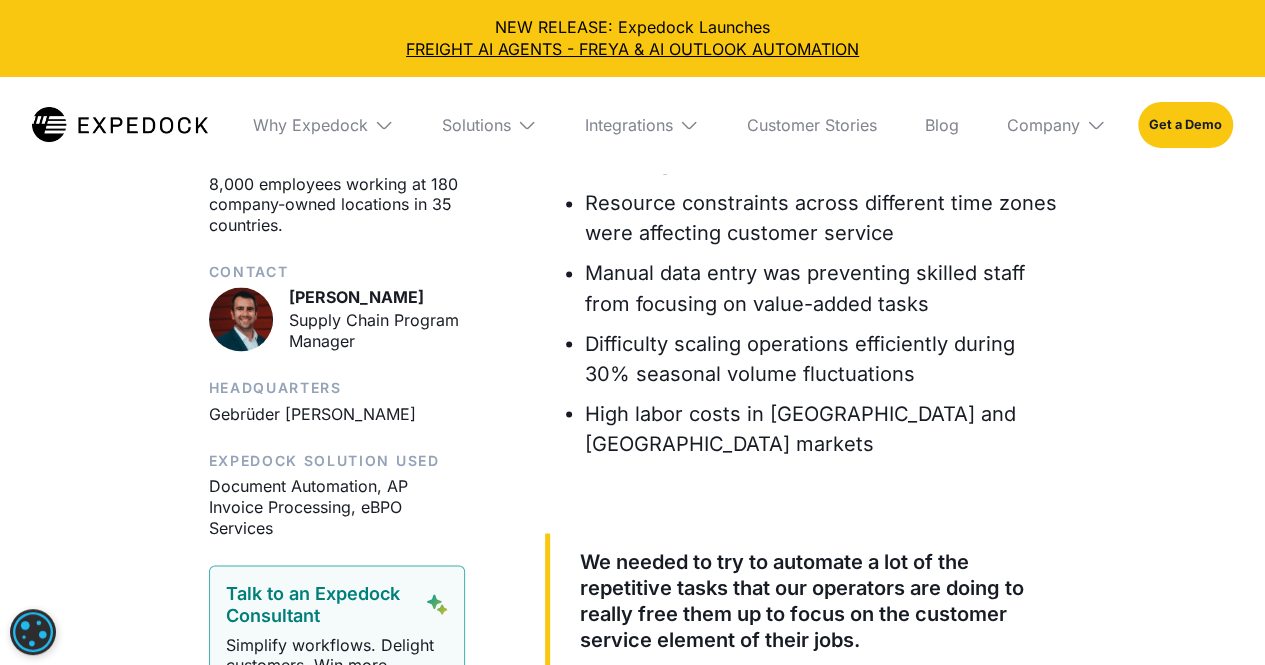 scroll, scrollTop: 1599, scrollLeft: 0, axis: vertical 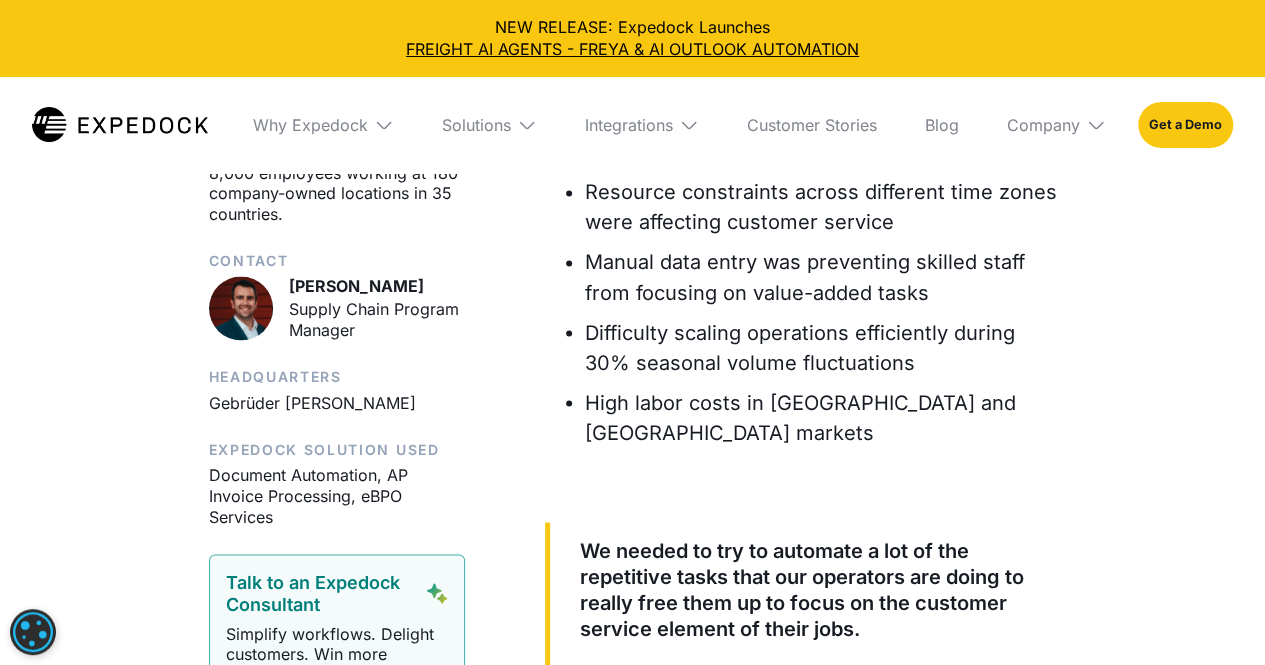 click on "Gebrüder Weiss is an international transport and logistics company with its head office in Lauterach, Austria. With its progenitor founded in 1474, it is one of the oldest continuously operating companies in the World. The company has around 8,000 employees working at 180 company-owned locations in 35 countries." at bounding box center [337, 100] 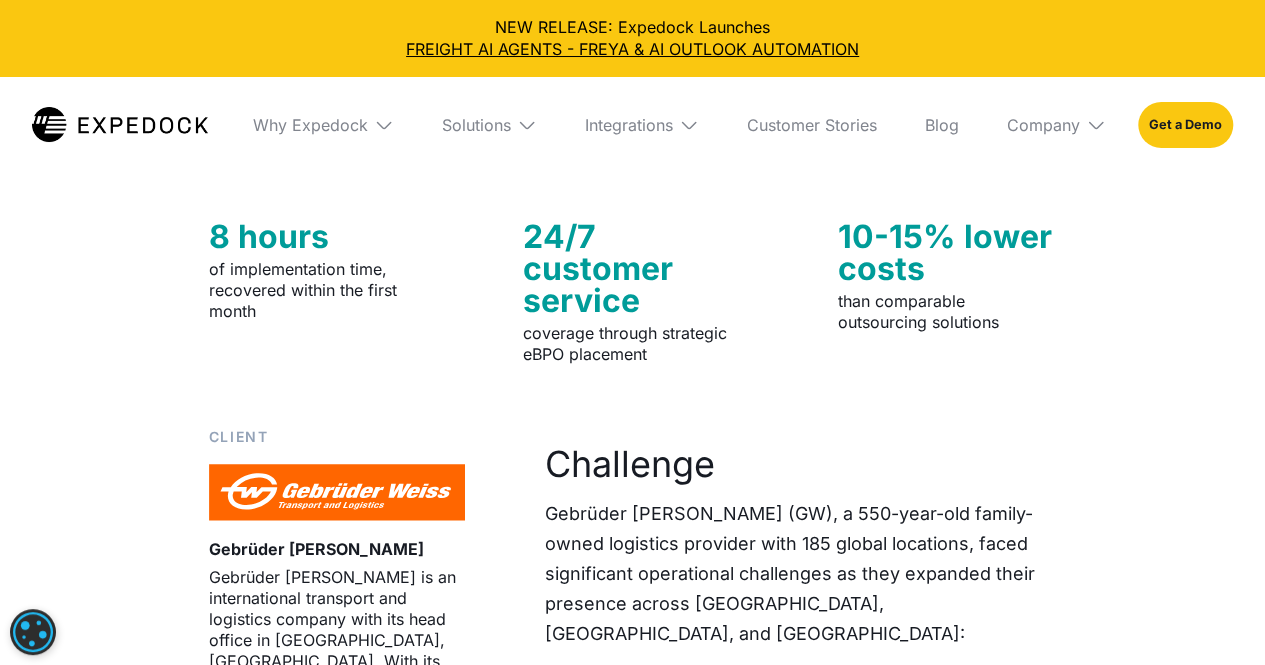 scroll, scrollTop: 984, scrollLeft: 0, axis: vertical 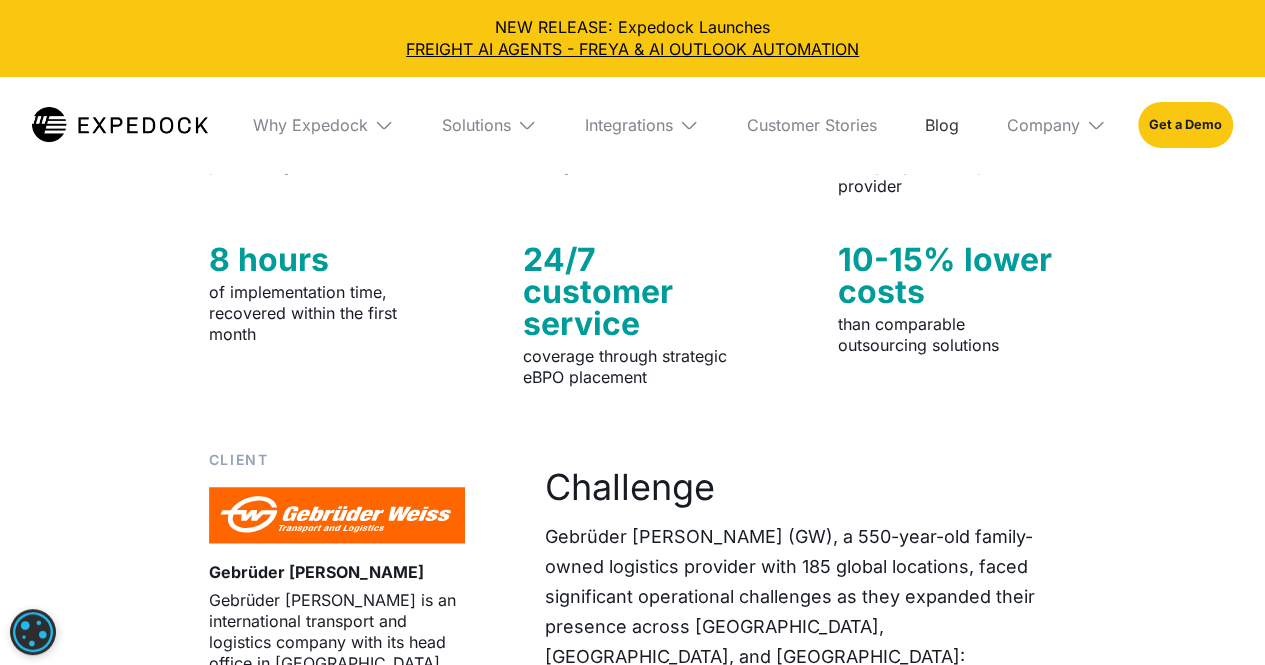 click on "Blog" at bounding box center (942, 125) 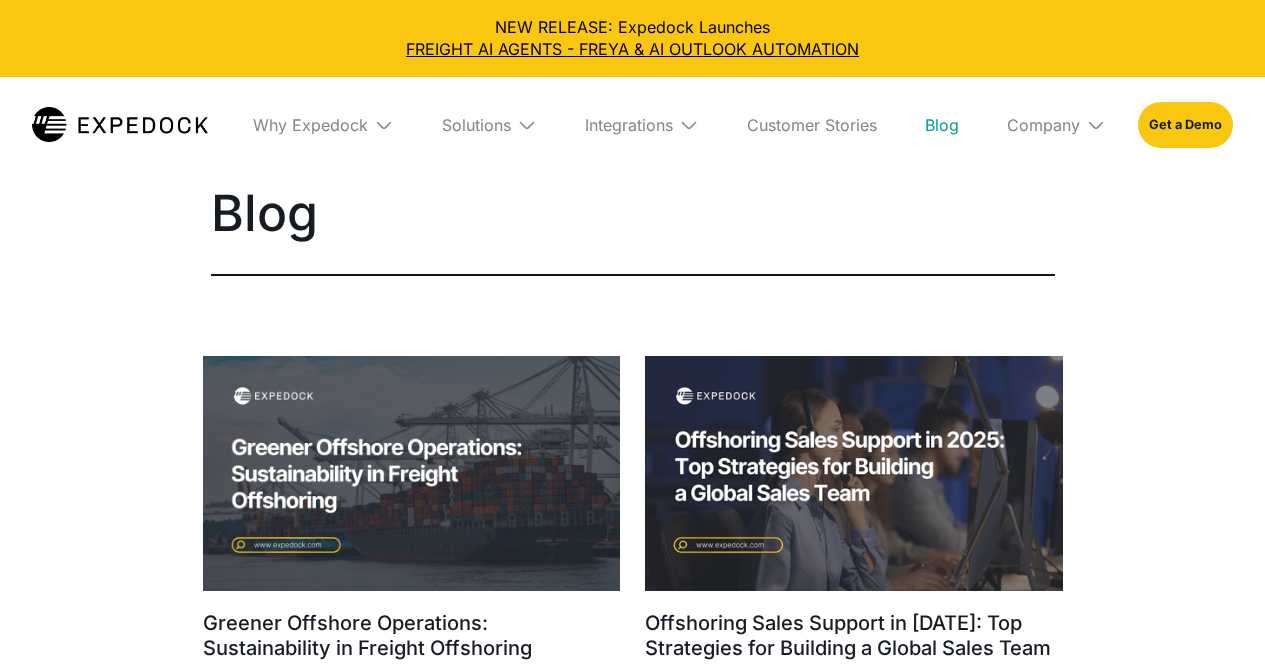 scroll, scrollTop: 0, scrollLeft: 0, axis: both 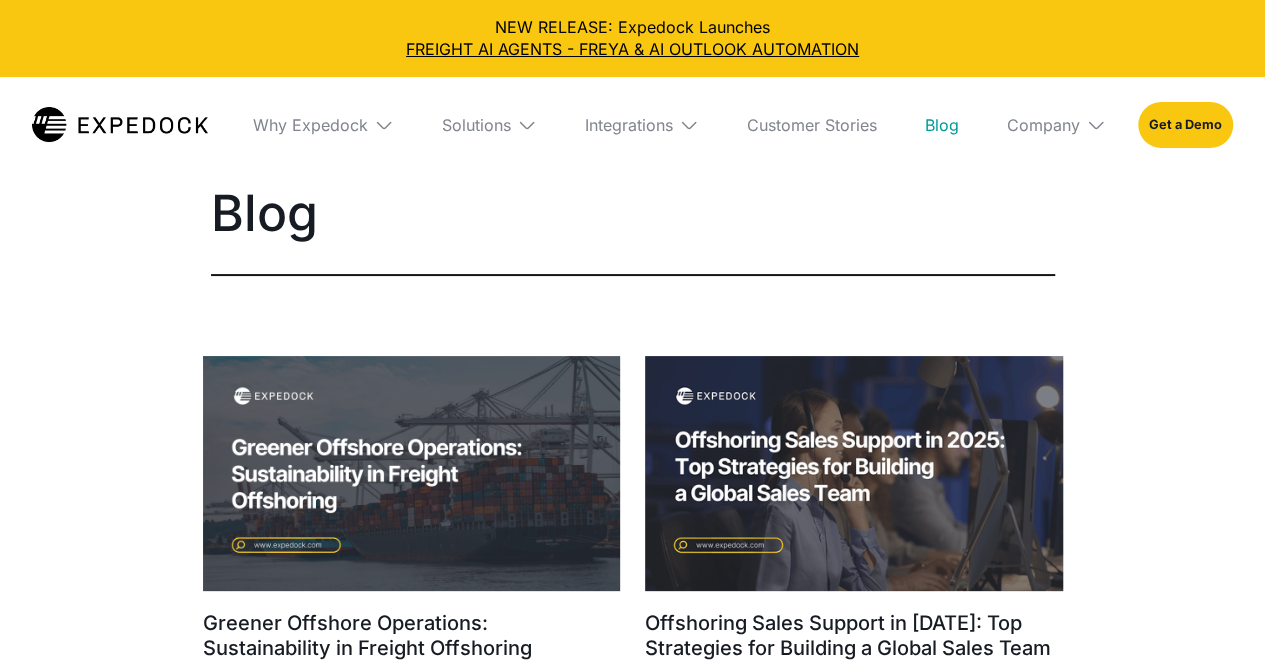 select 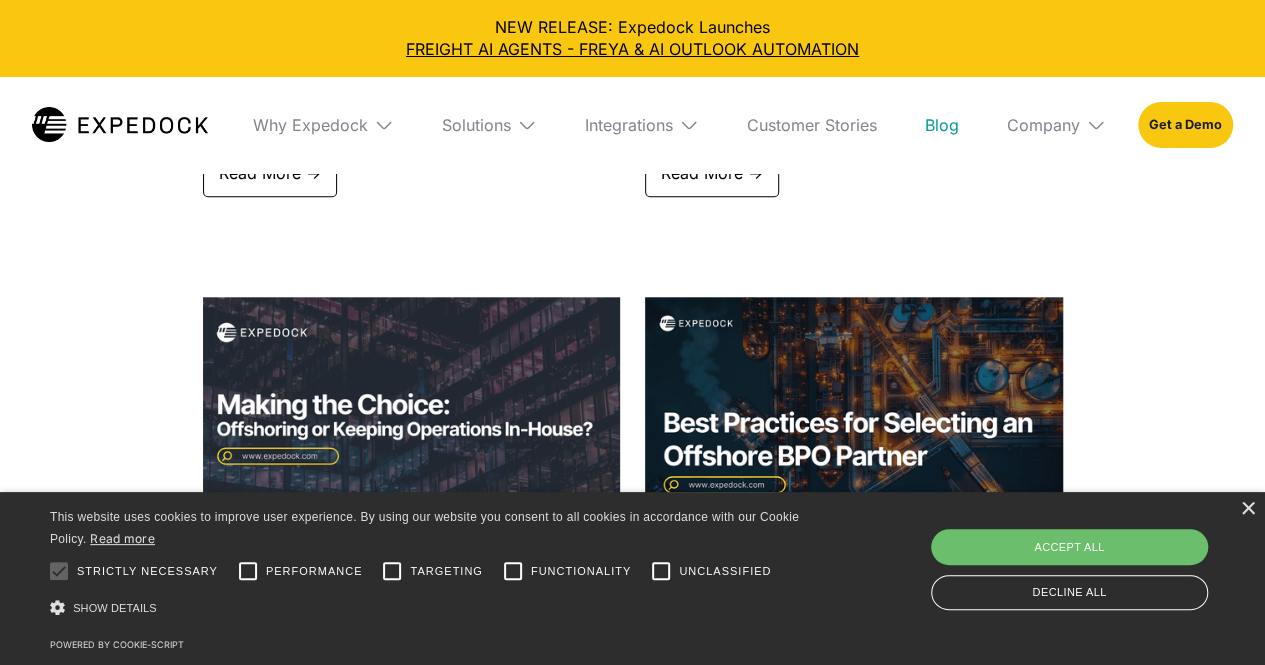 scroll, scrollTop: 4586, scrollLeft: 0, axis: vertical 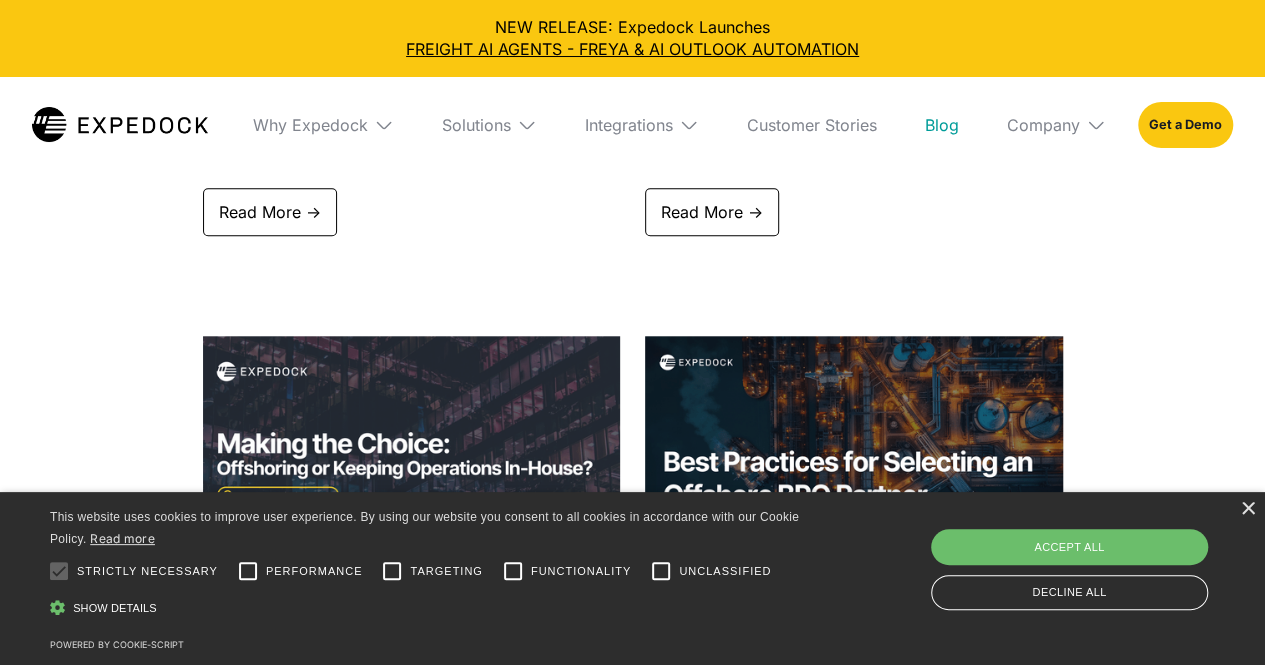 click on "Show details" at bounding box center [115, 608] 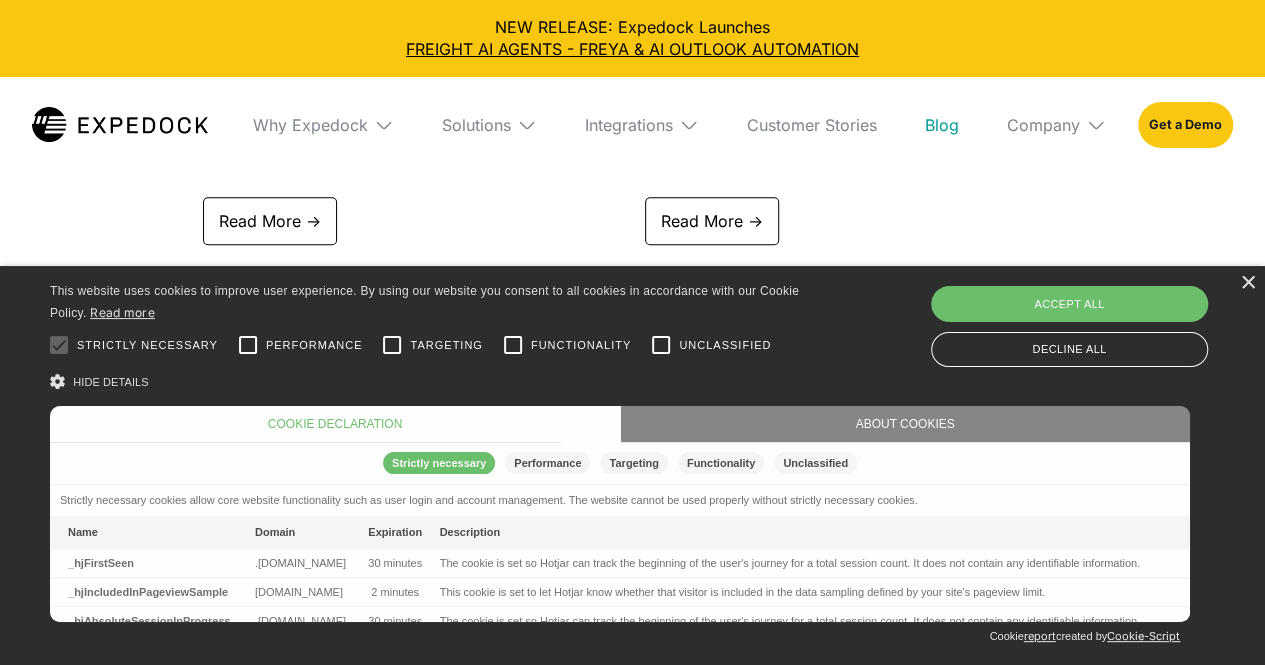 scroll, scrollTop: 4470, scrollLeft: 0, axis: vertical 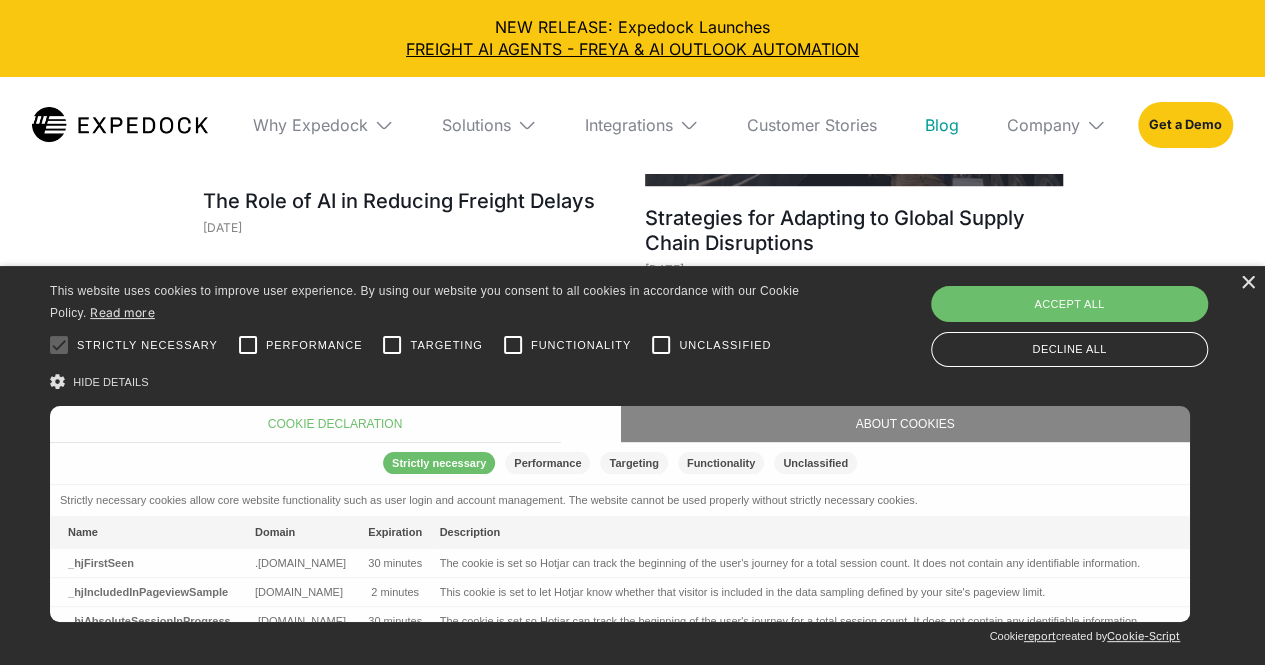 click on "Strictly necessary" at bounding box center (439, 463) 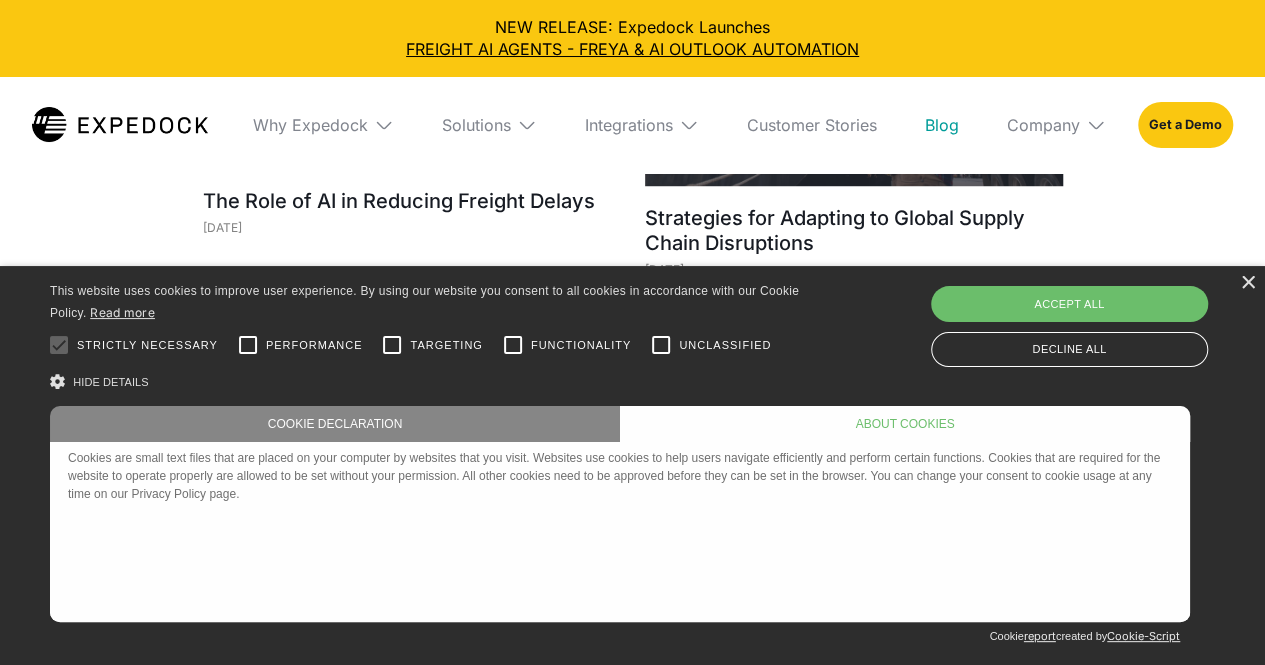 scroll, scrollTop: 4608, scrollLeft: 0, axis: vertical 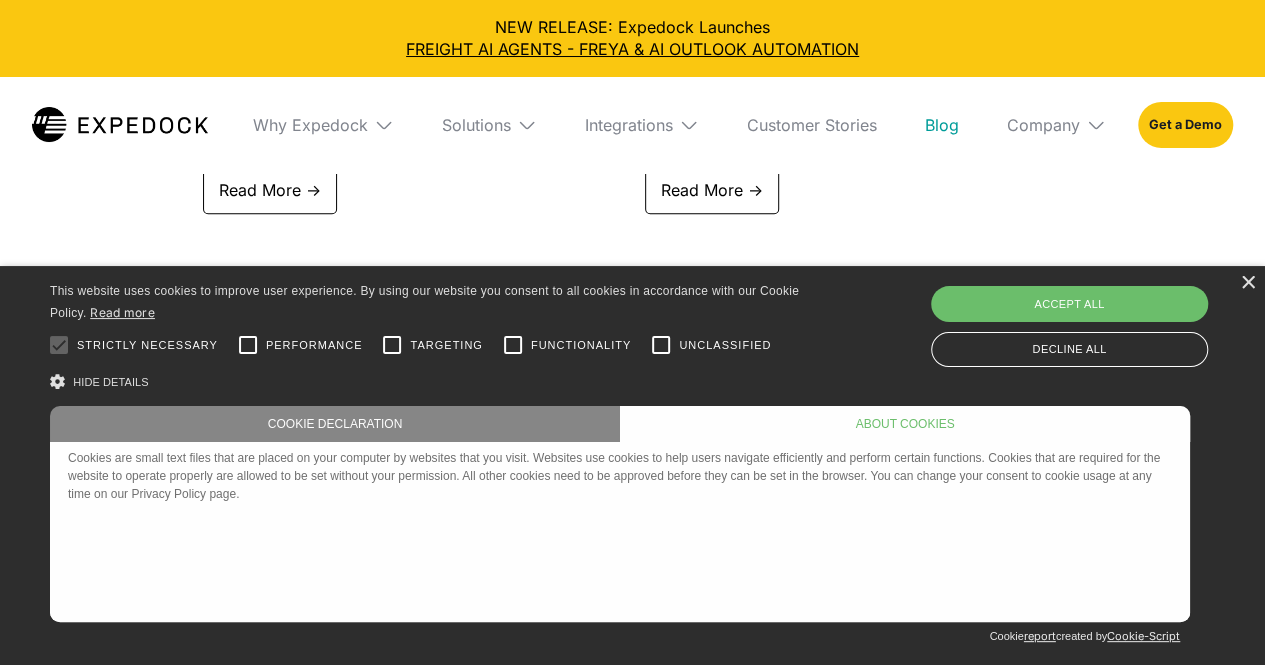 click on "Cookie declaration" at bounding box center (335, 424) 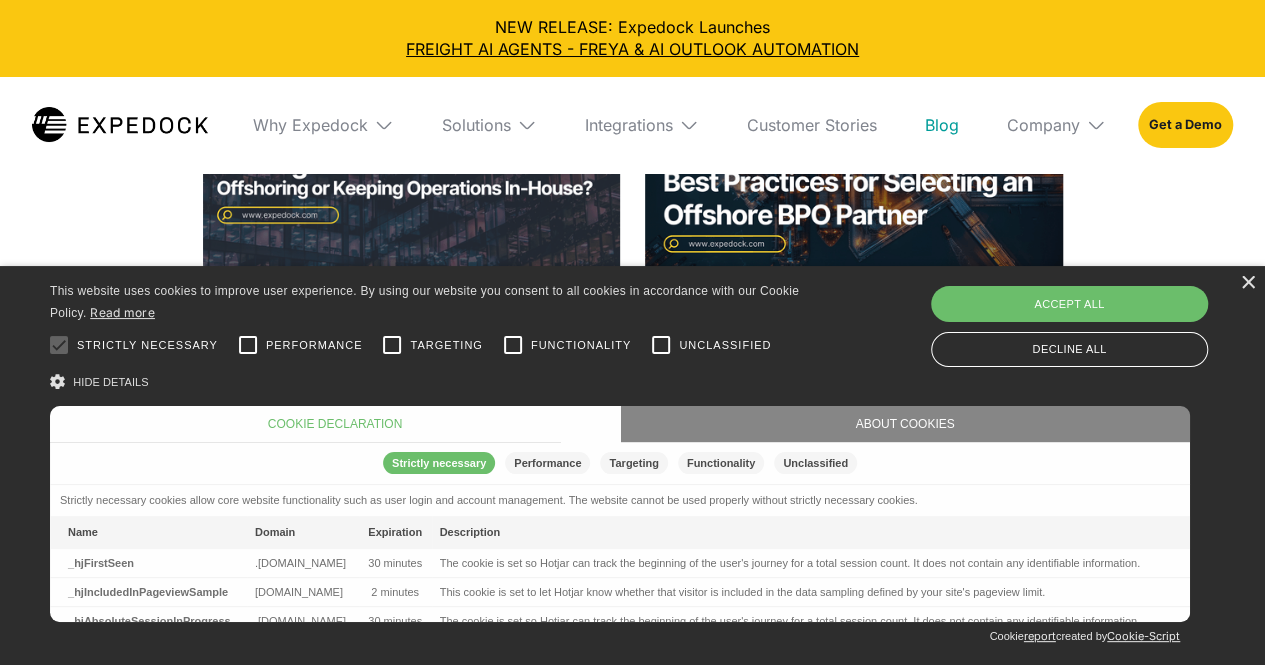 scroll, scrollTop: 4879, scrollLeft: 0, axis: vertical 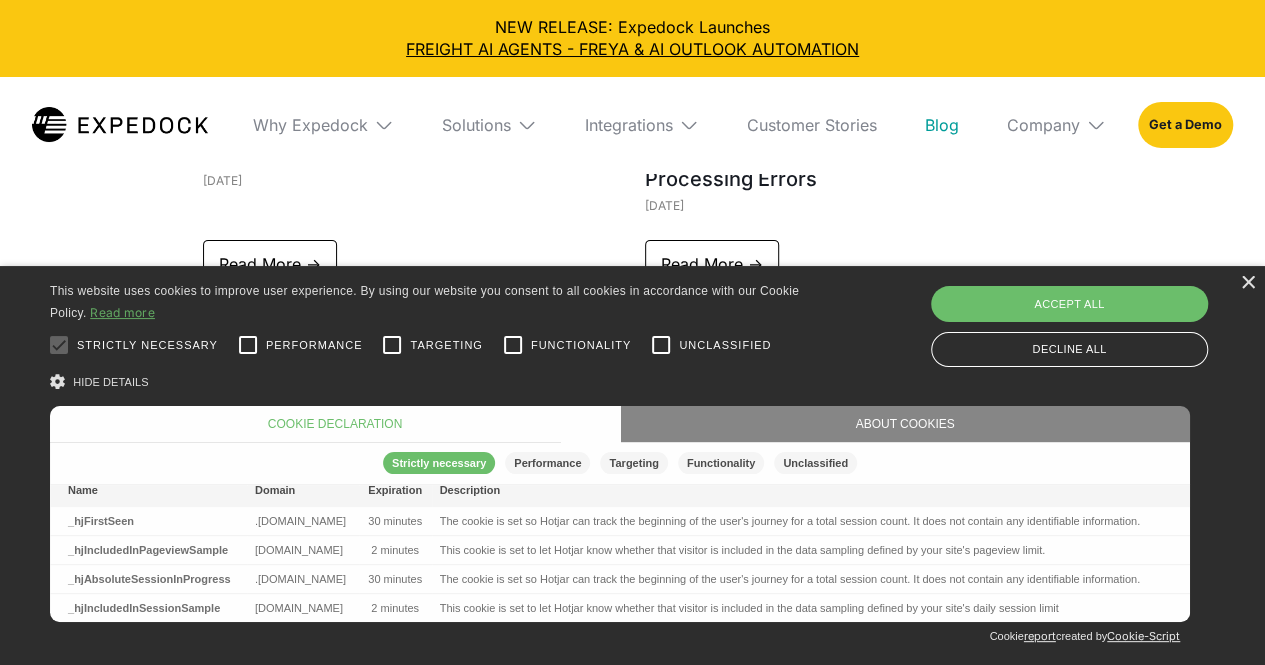 click on "Read more" at bounding box center (122, 312) 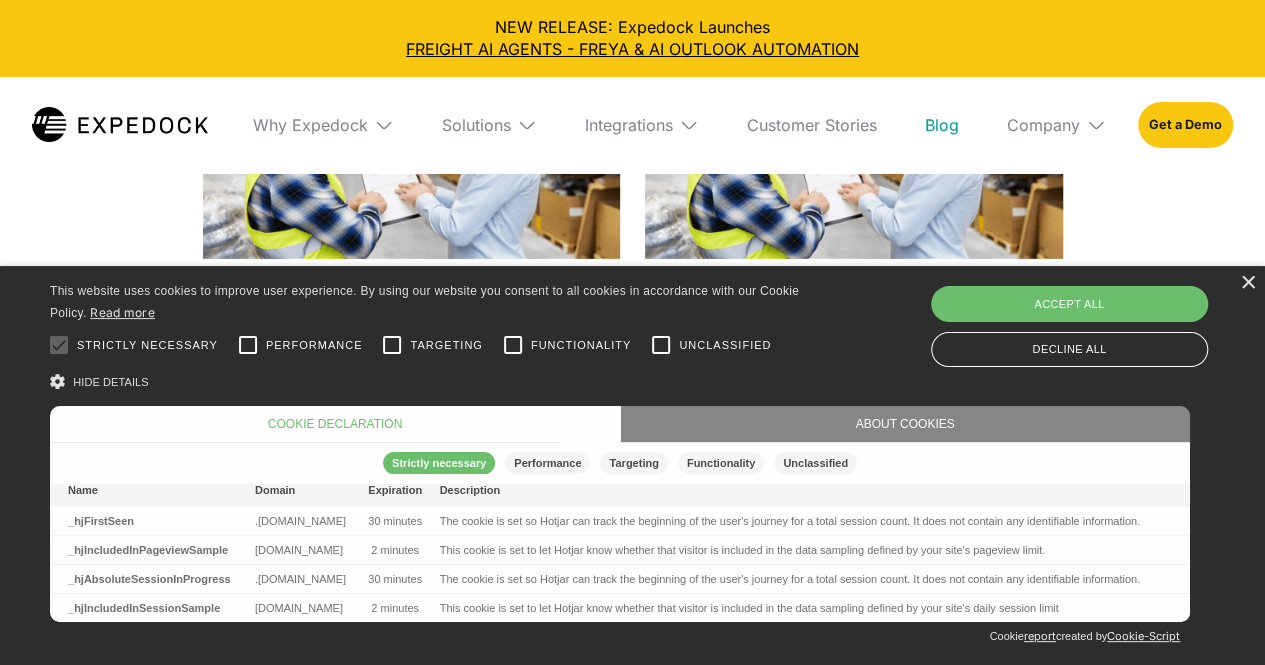 scroll, scrollTop: 7127, scrollLeft: 0, axis: vertical 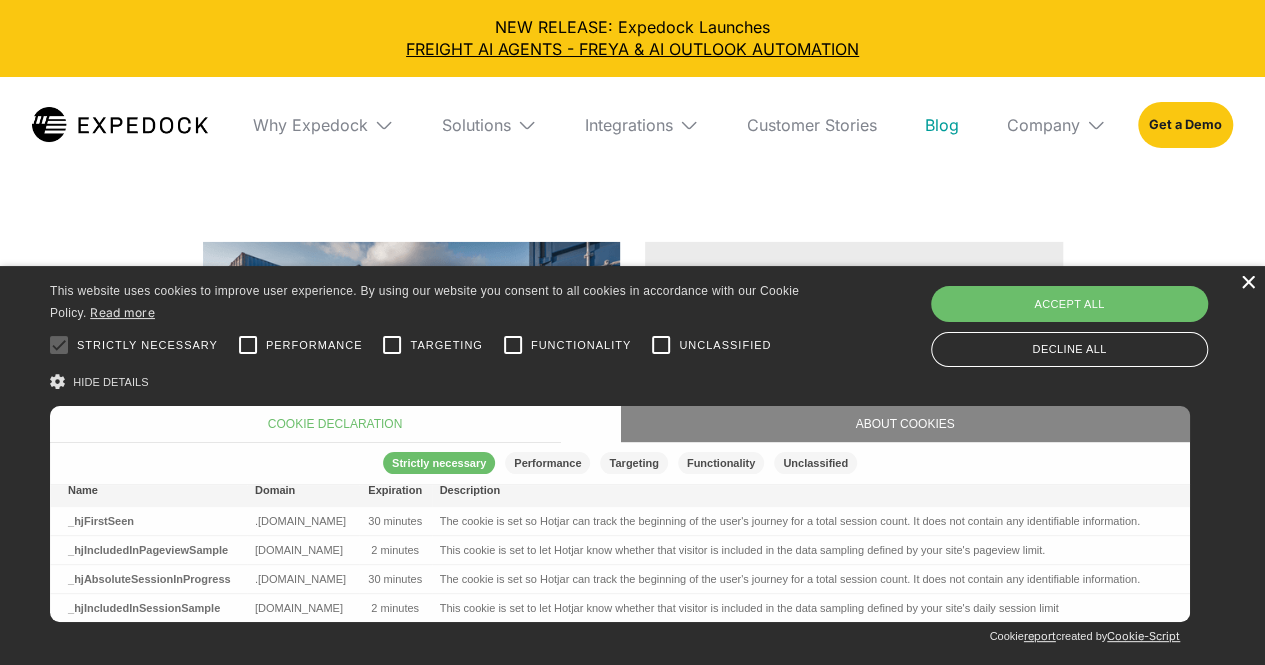 click on "×" at bounding box center (1247, 283) 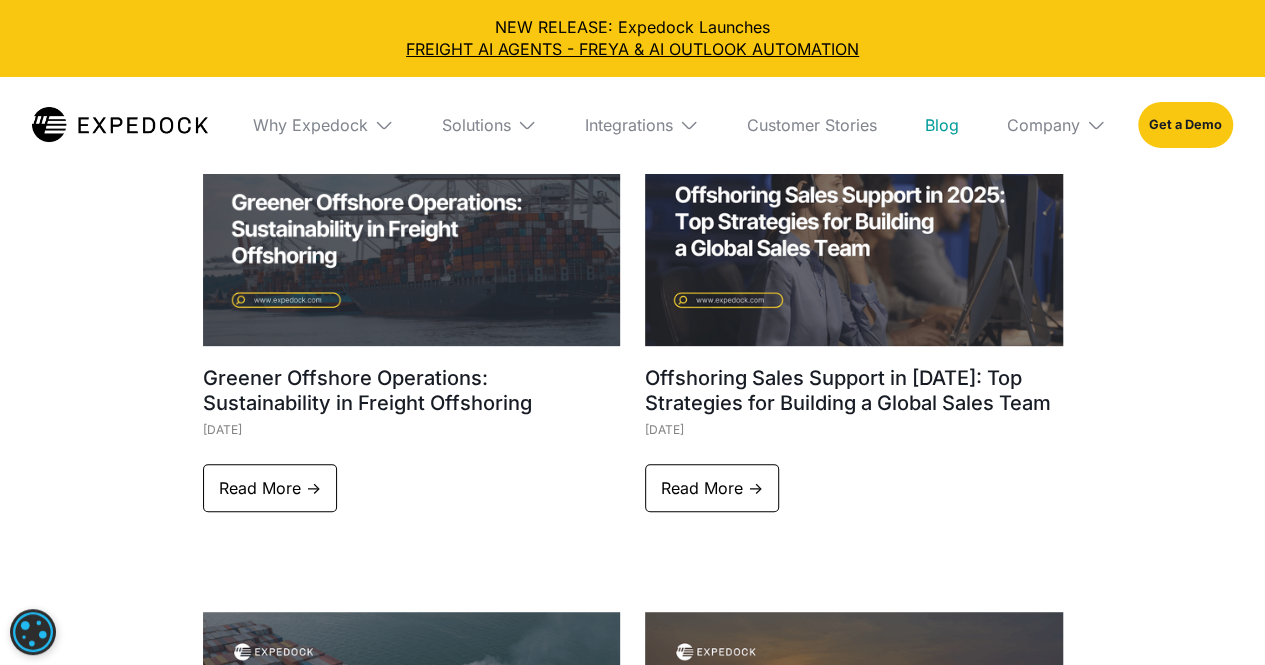 scroll, scrollTop: 225, scrollLeft: 0, axis: vertical 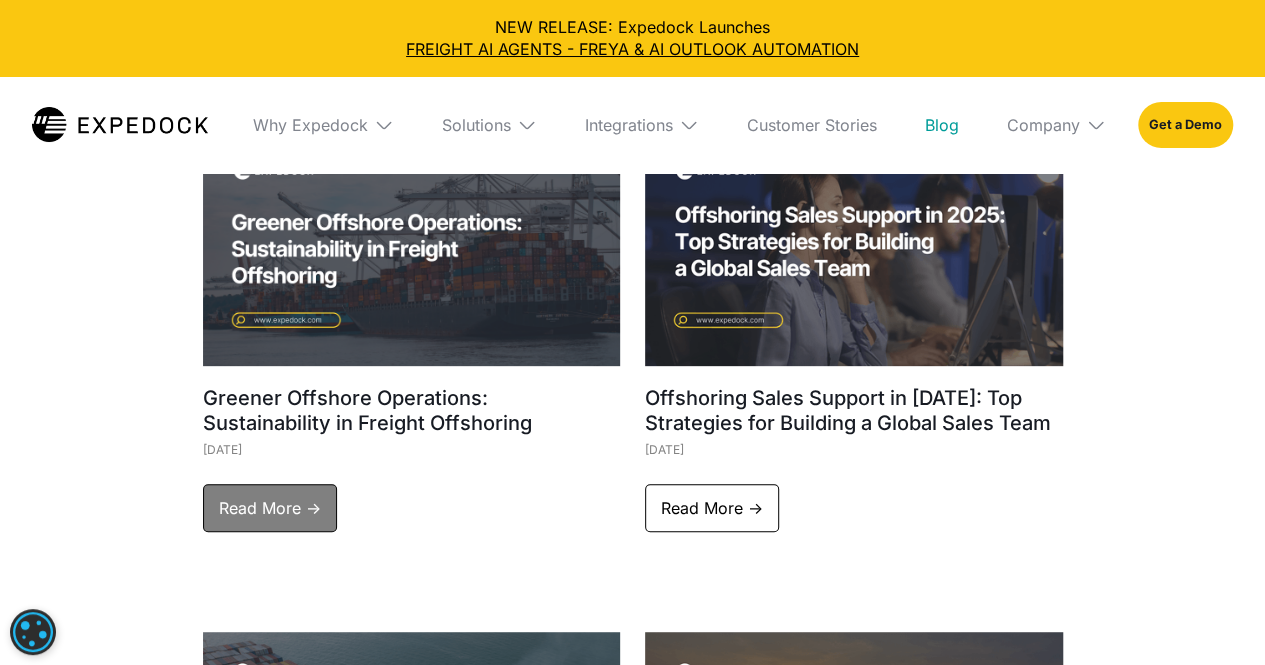 click on "Read More ->" at bounding box center (270, 508) 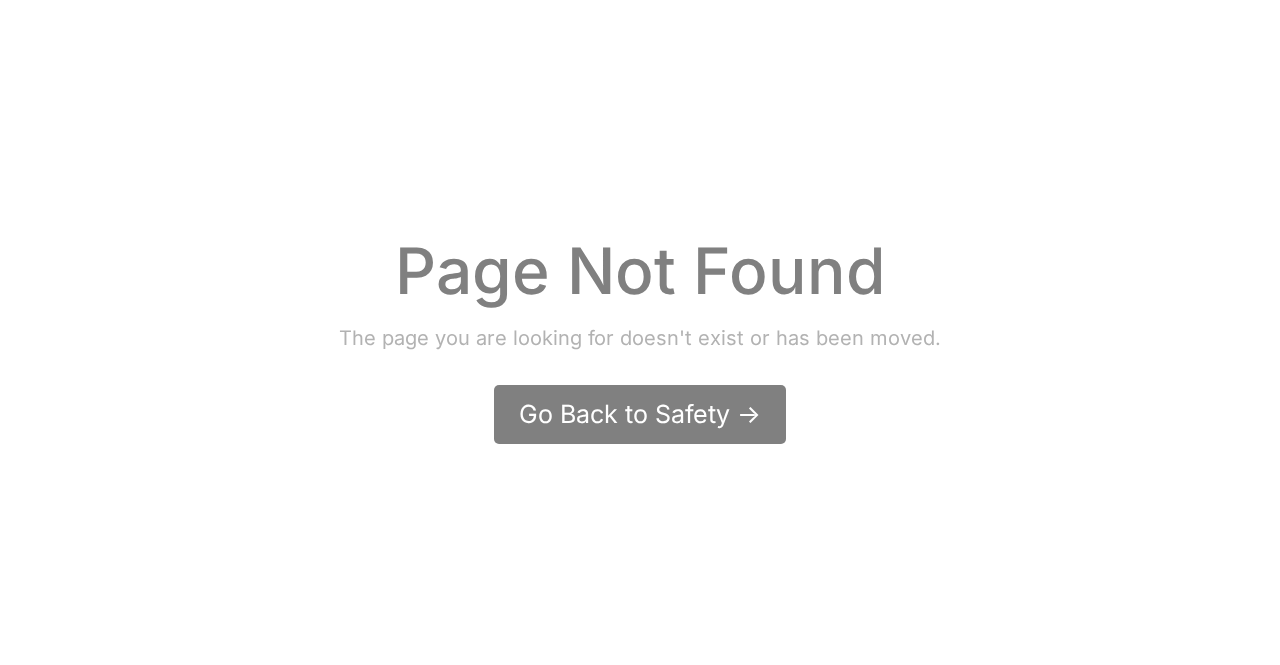 scroll, scrollTop: 0, scrollLeft: 0, axis: both 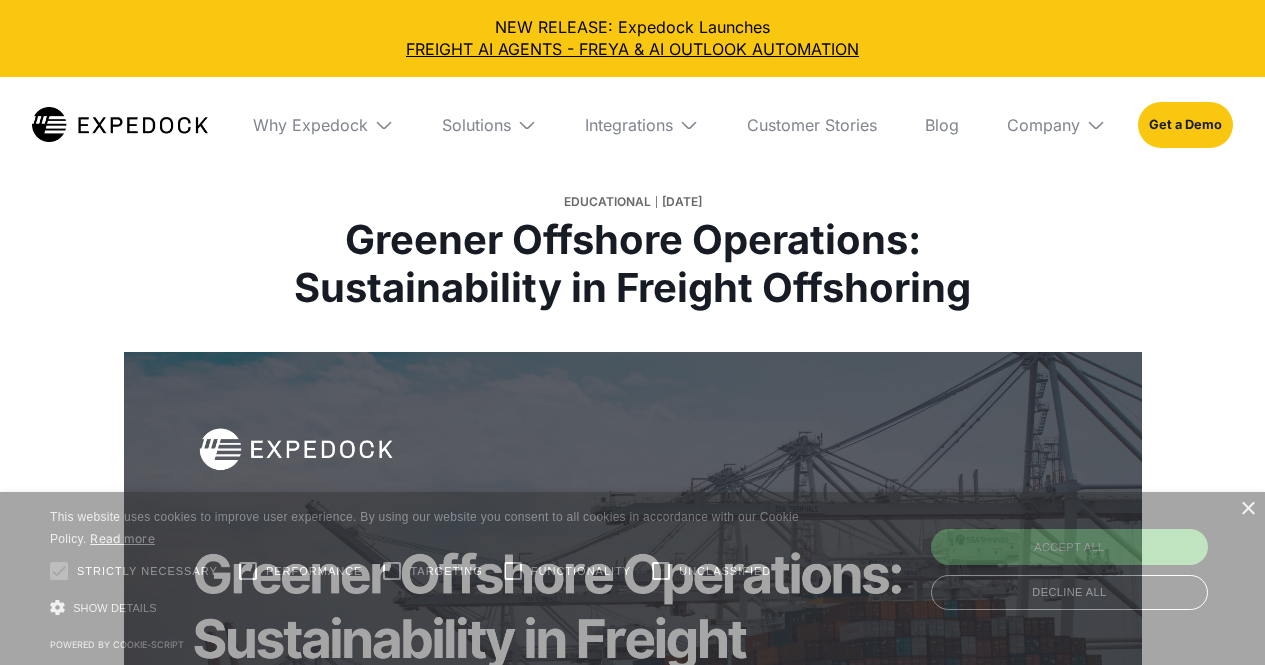 select 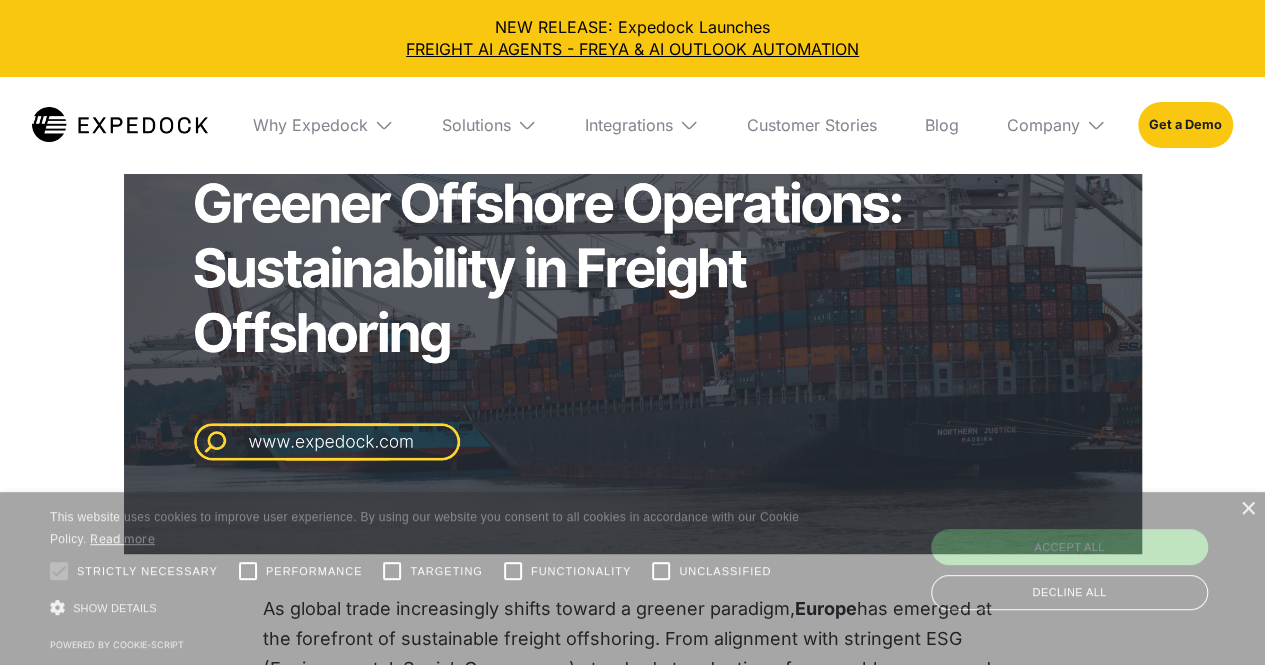 scroll, scrollTop: 0, scrollLeft: 0, axis: both 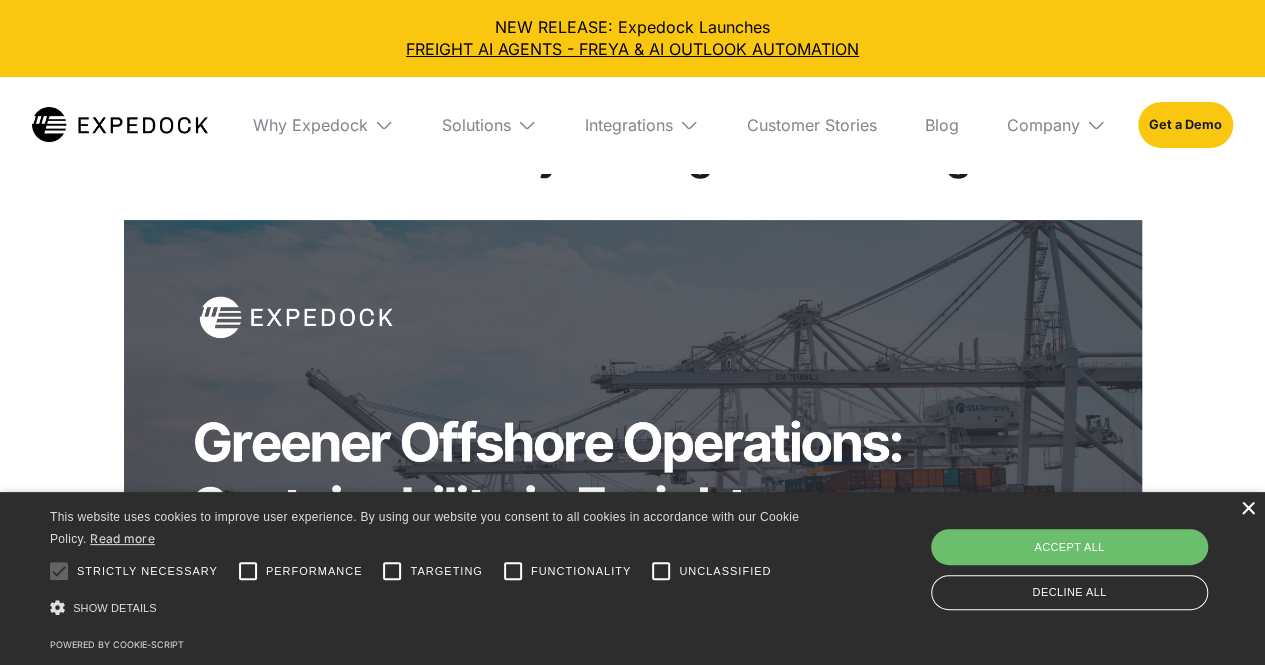 click on "×" at bounding box center (1247, 509) 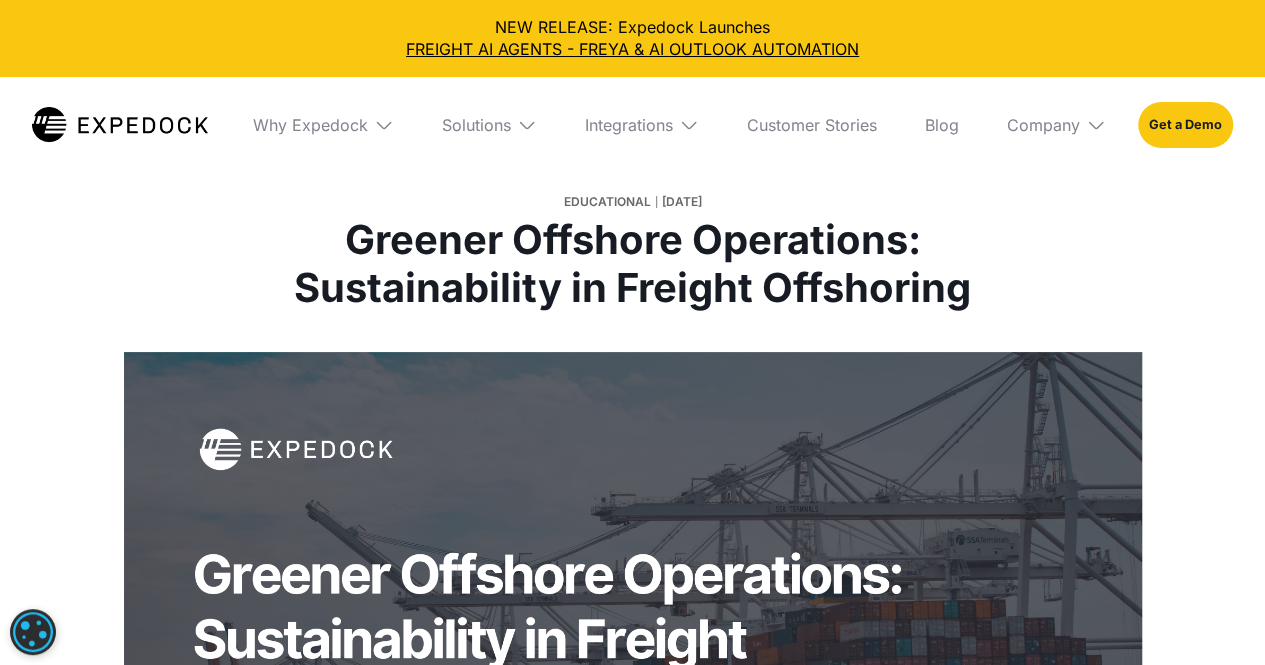 scroll, scrollTop: 1, scrollLeft: 0, axis: vertical 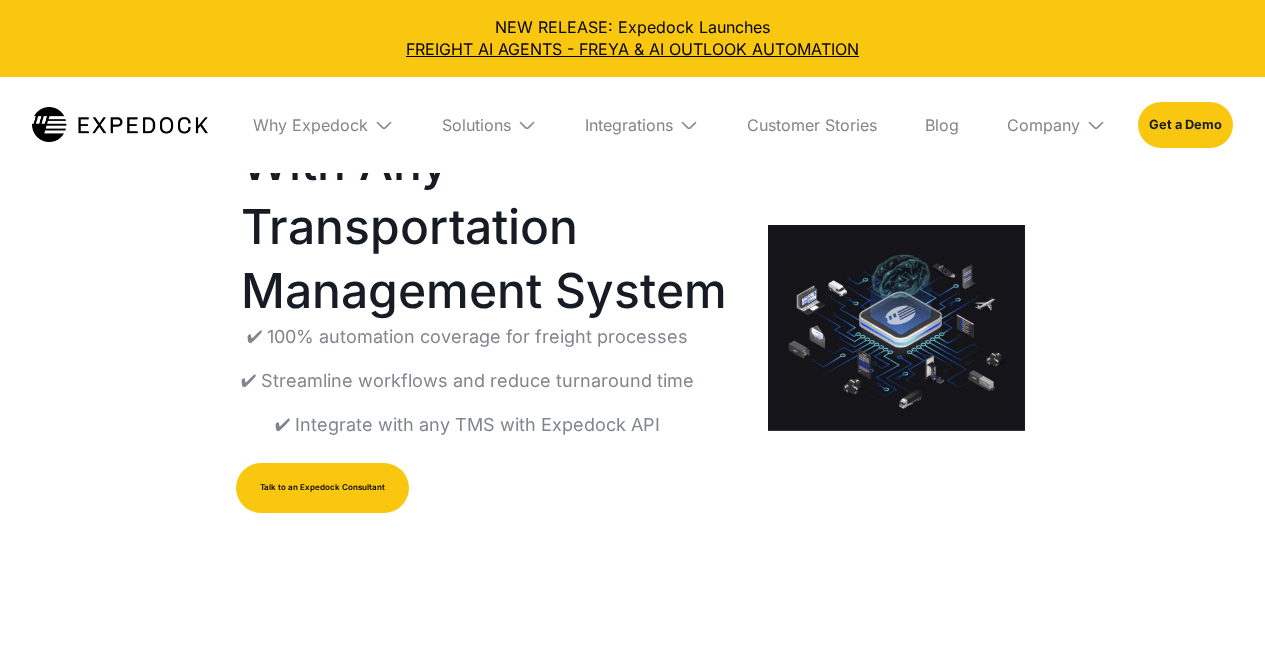 select 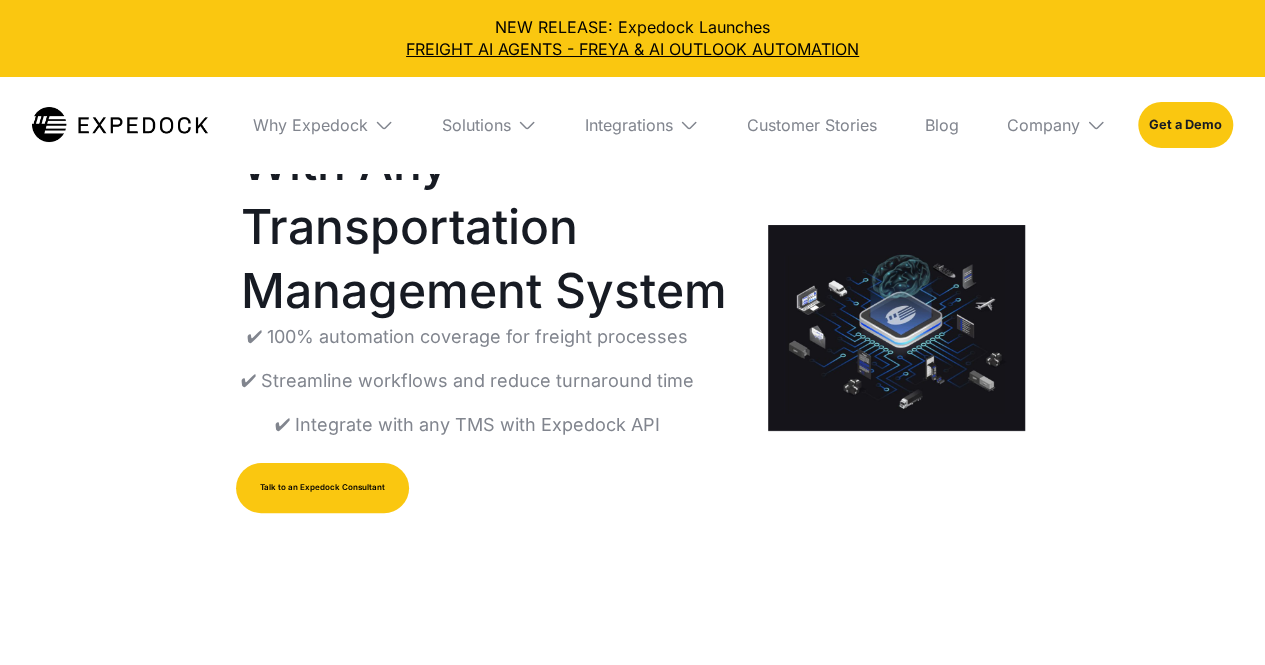 scroll, scrollTop: 0, scrollLeft: 0, axis: both 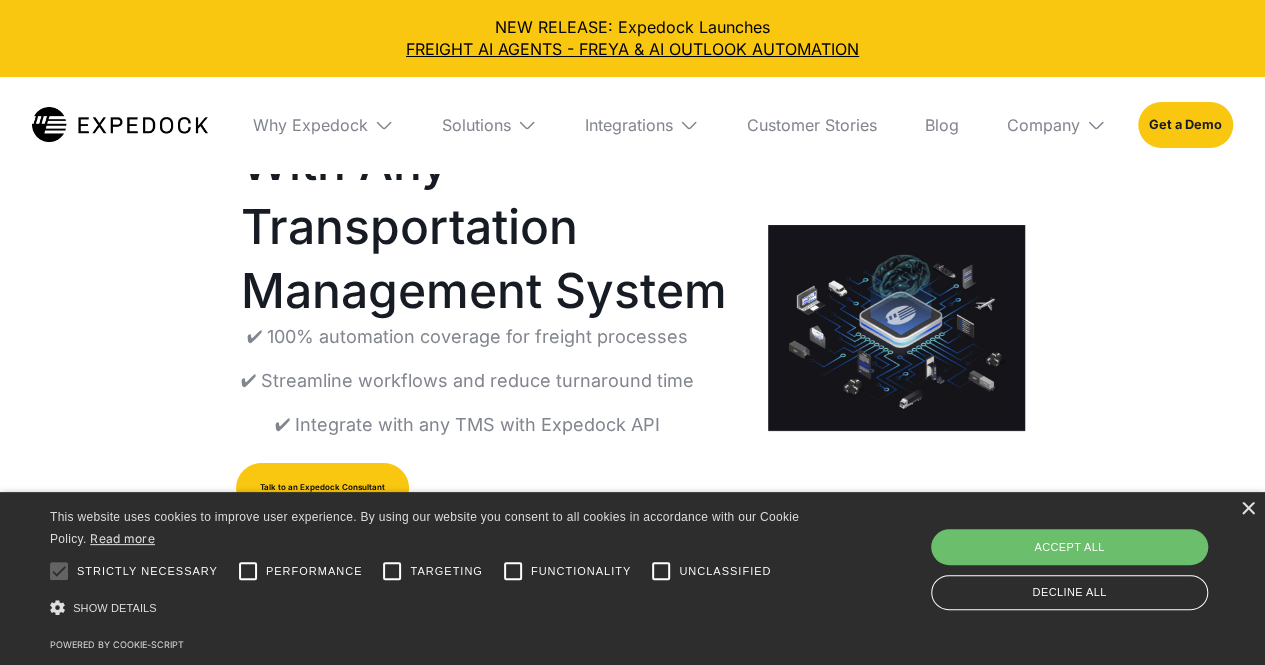 click on "Solutions" at bounding box center (489, 125) 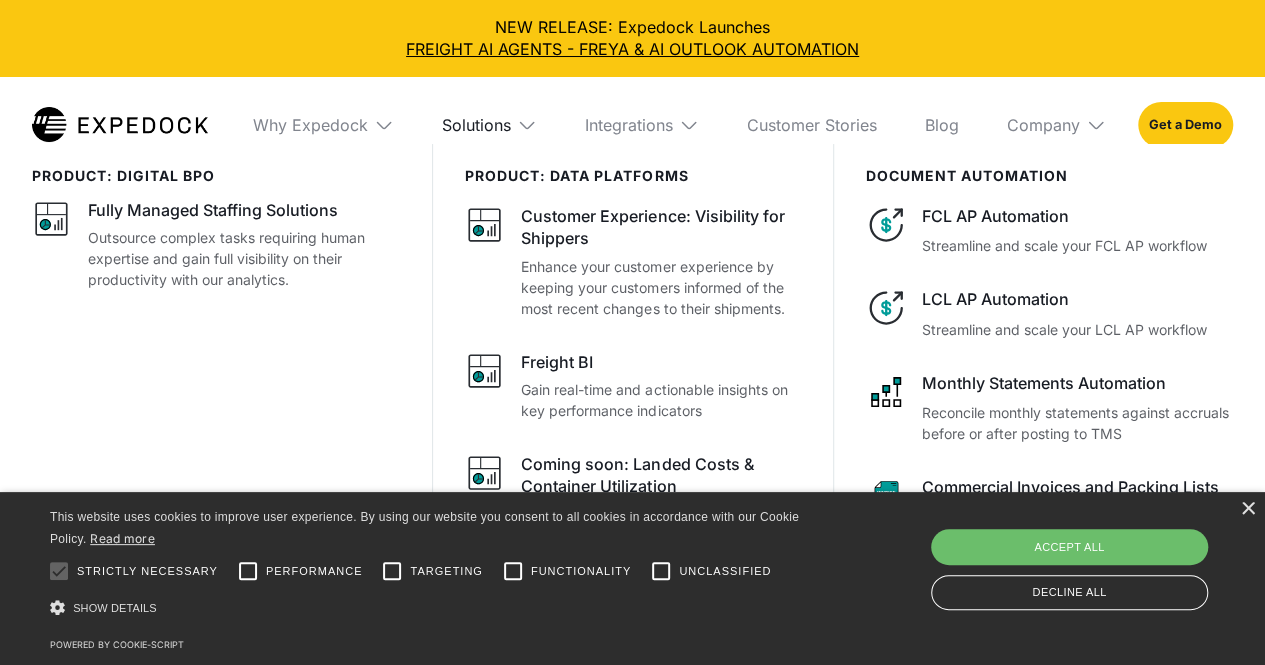 click on "Solutions" at bounding box center (476, 125) 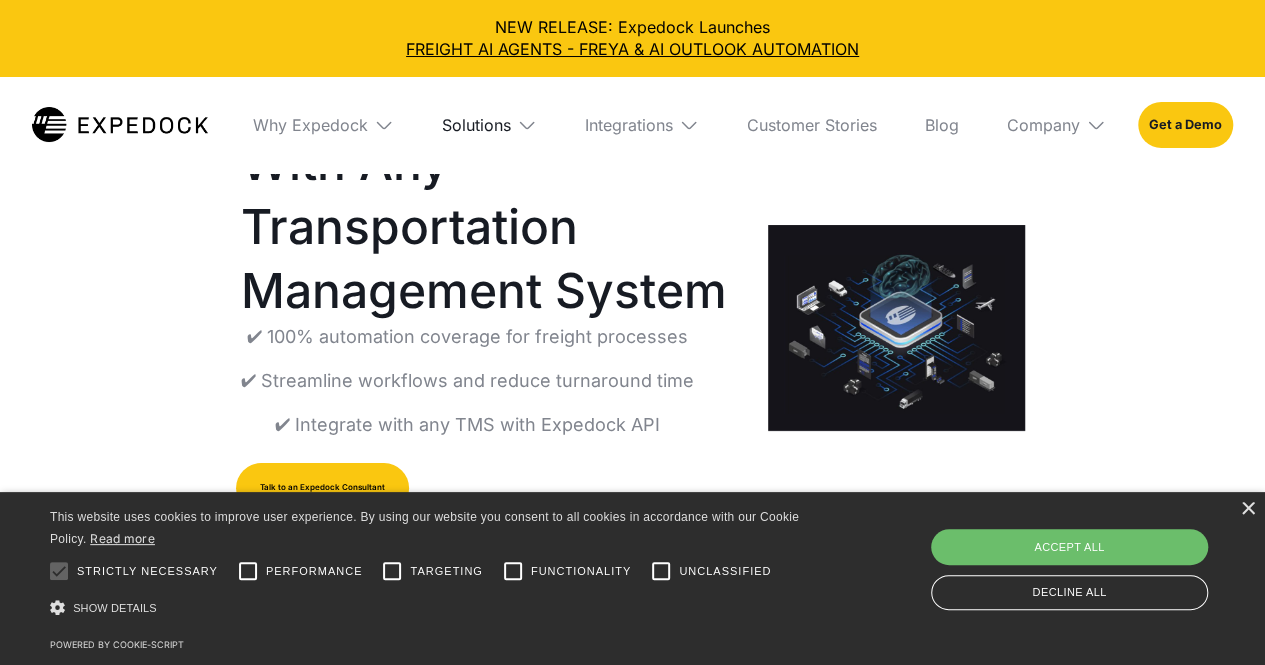 click on "Solutions" at bounding box center (476, 125) 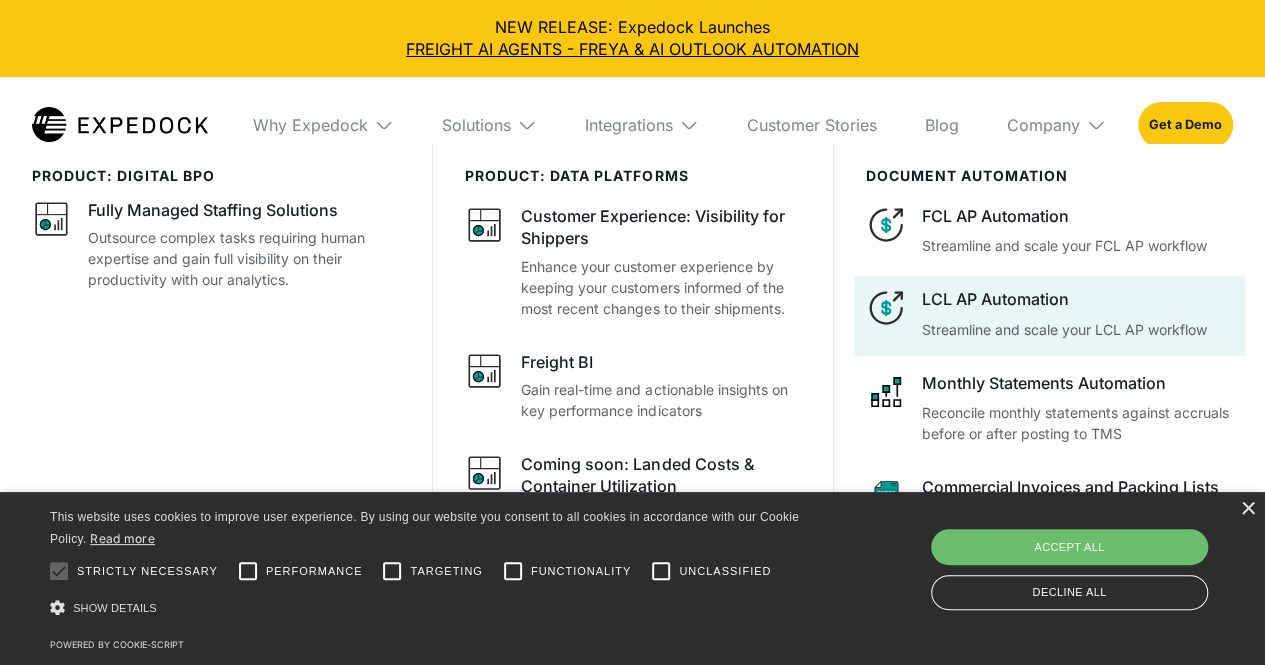 scroll, scrollTop: 141, scrollLeft: 0, axis: vertical 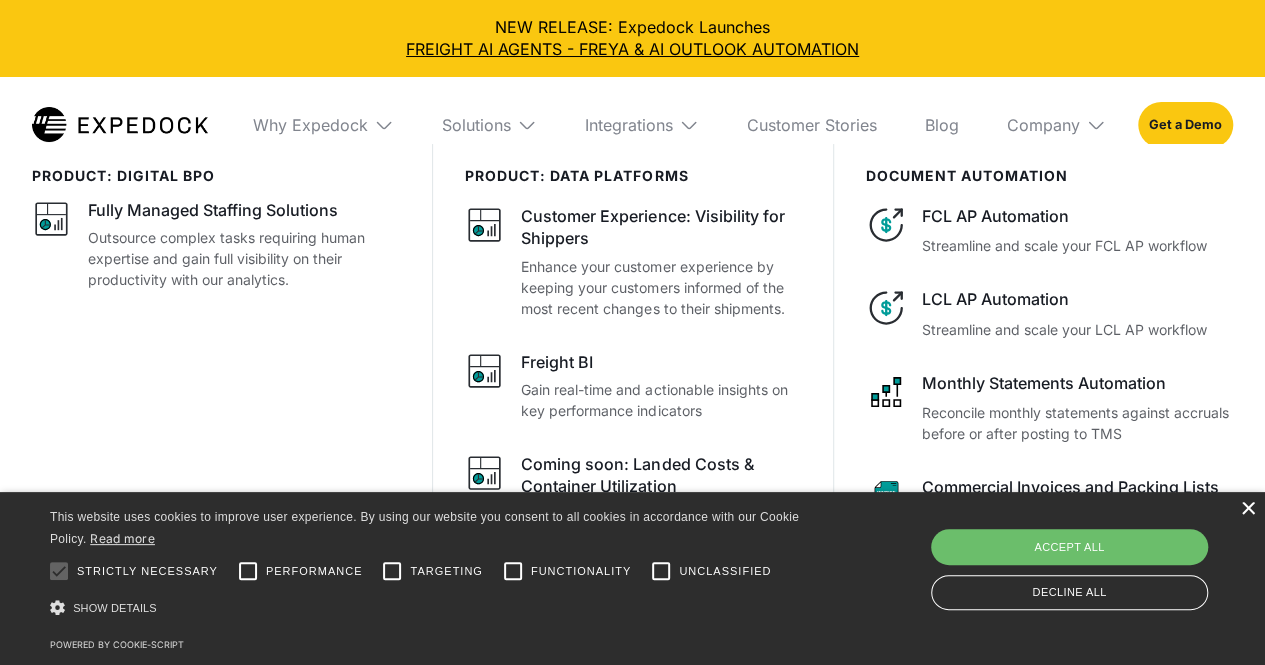 click on "×" at bounding box center [1247, 509] 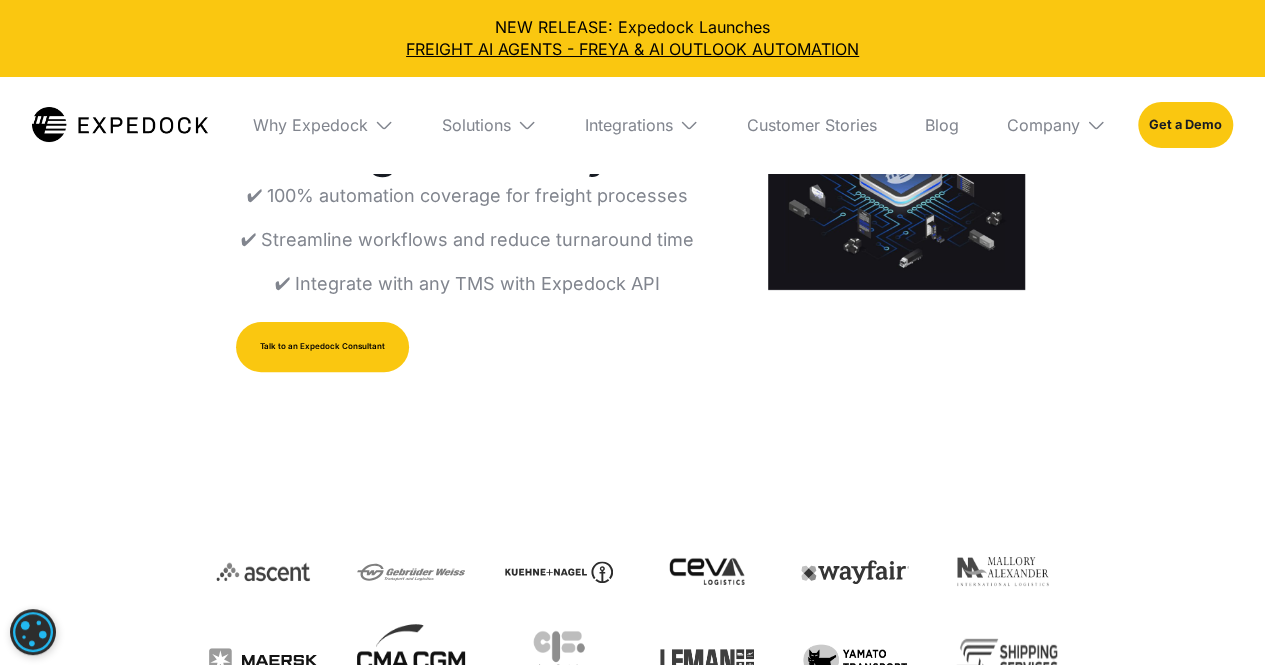 click on "Why Expedock" at bounding box center [323, 125] 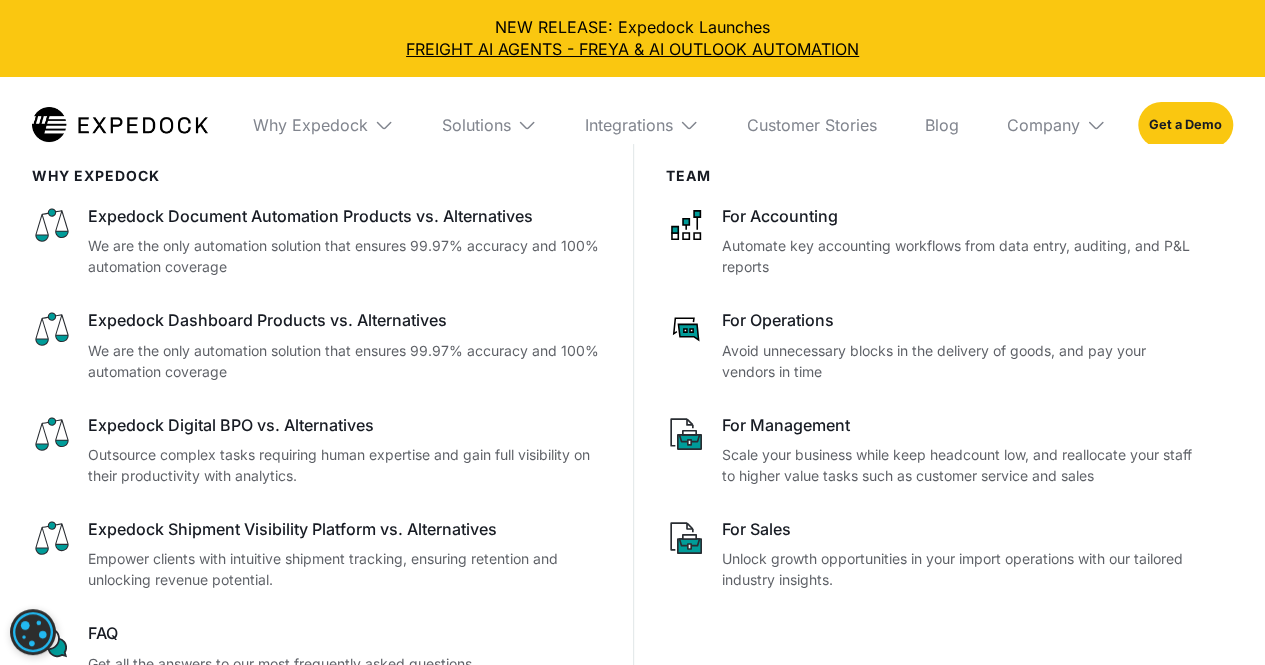click at bounding box center (527, 125) 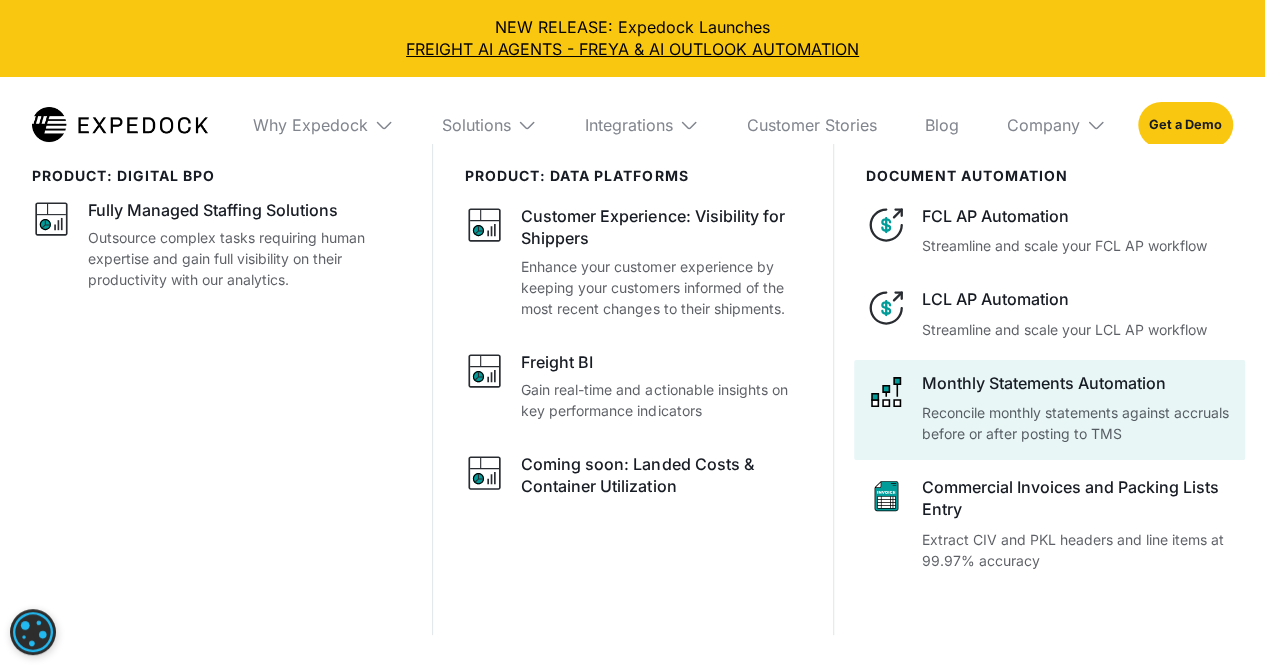 scroll, scrollTop: 8670, scrollLeft: 0, axis: vertical 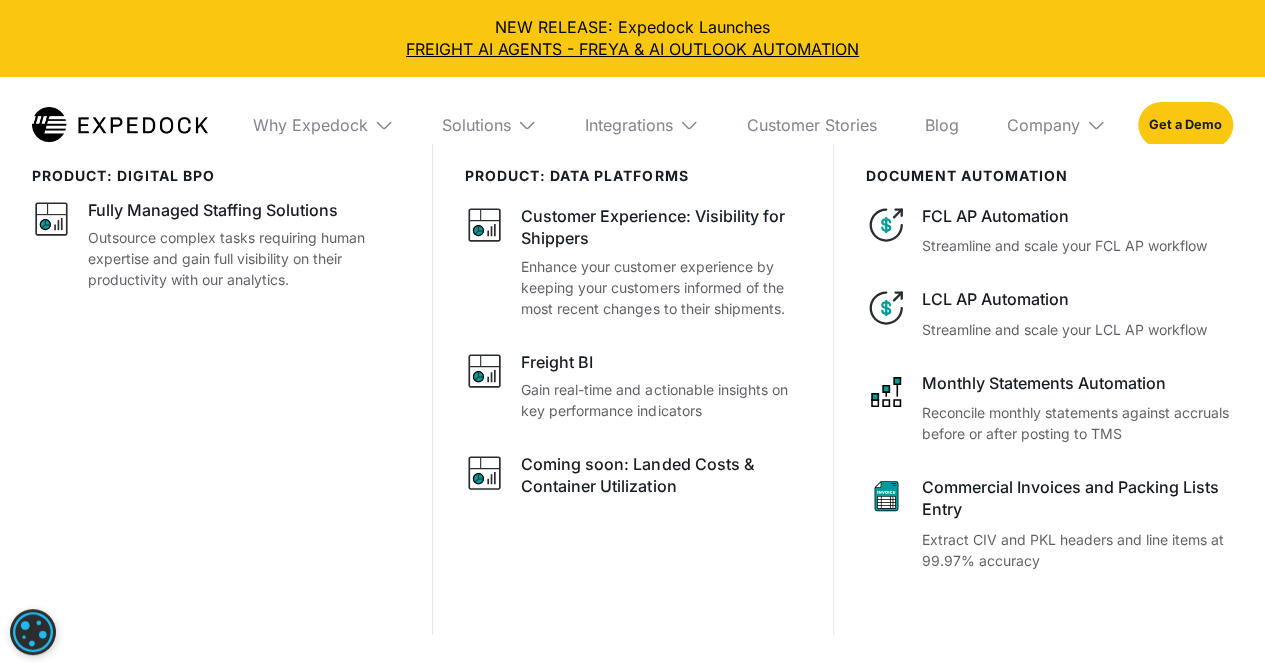 click on "PRODUCT: data platforms Customer Experience: Visibility for Shippers Enhance your customer experience by keeping your customers informed of the most recent changes to their shipments. Freight BI Gain real-time and actionable insights on key performance indicators Coming soon: Landed Costs & Container Utilization" at bounding box center (632, 389) 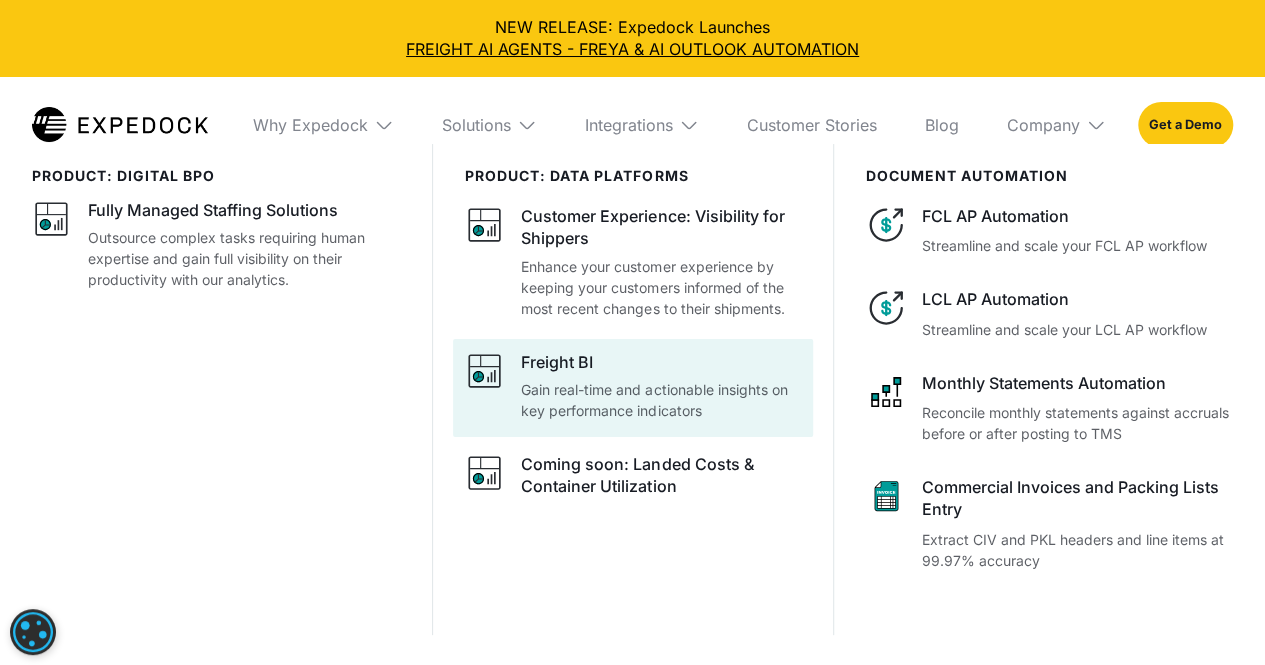 click on "Gain real-time and actionable insights on key performance indicators" at bounding box center (660, 400) 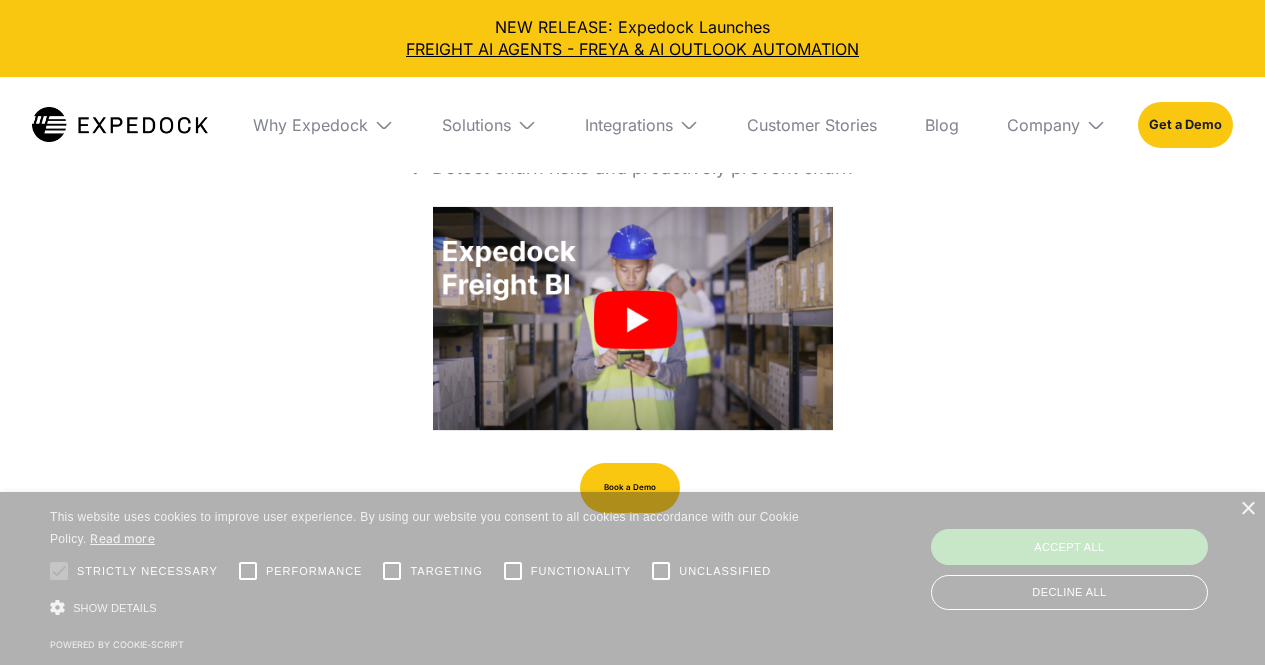 select 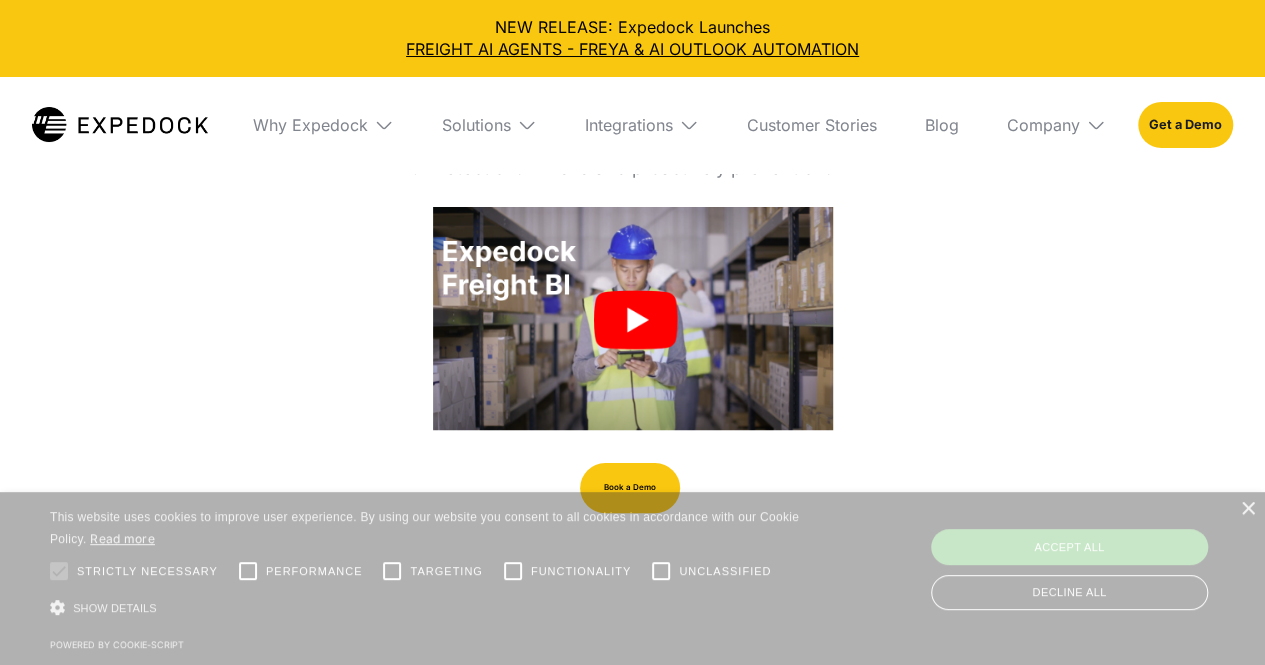 scroll, scrollTop: 0, scrollLeft: 0, axis: both 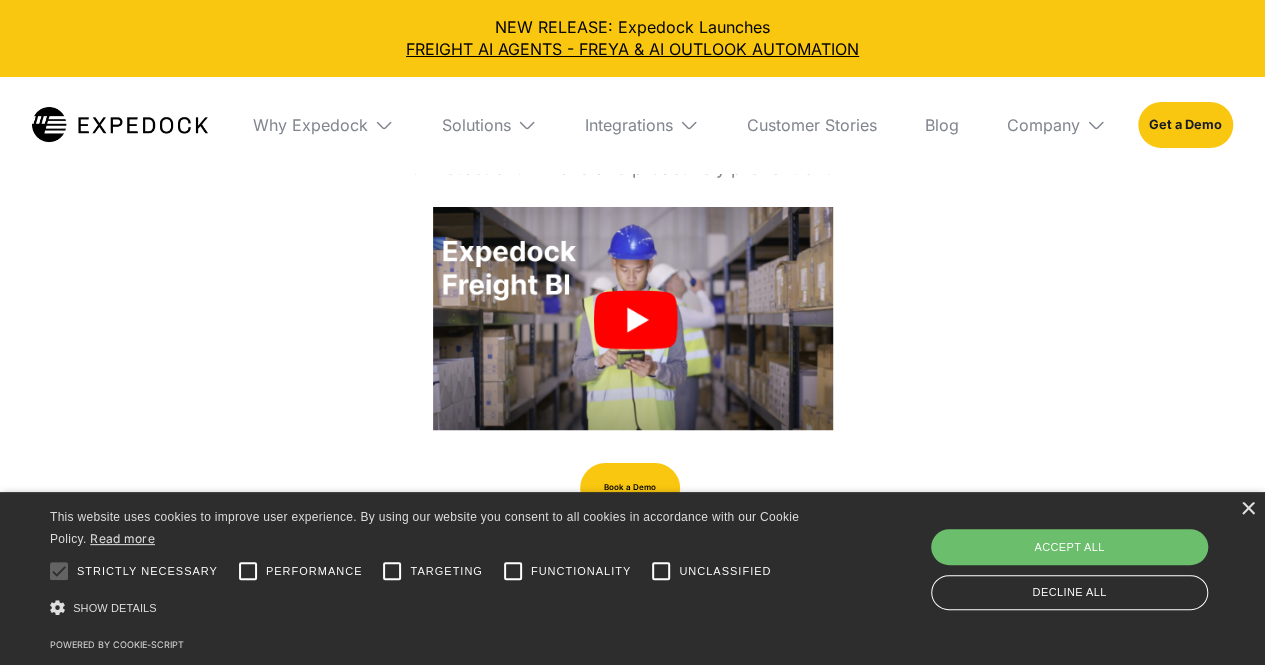 click at bounding box center [633, 318] 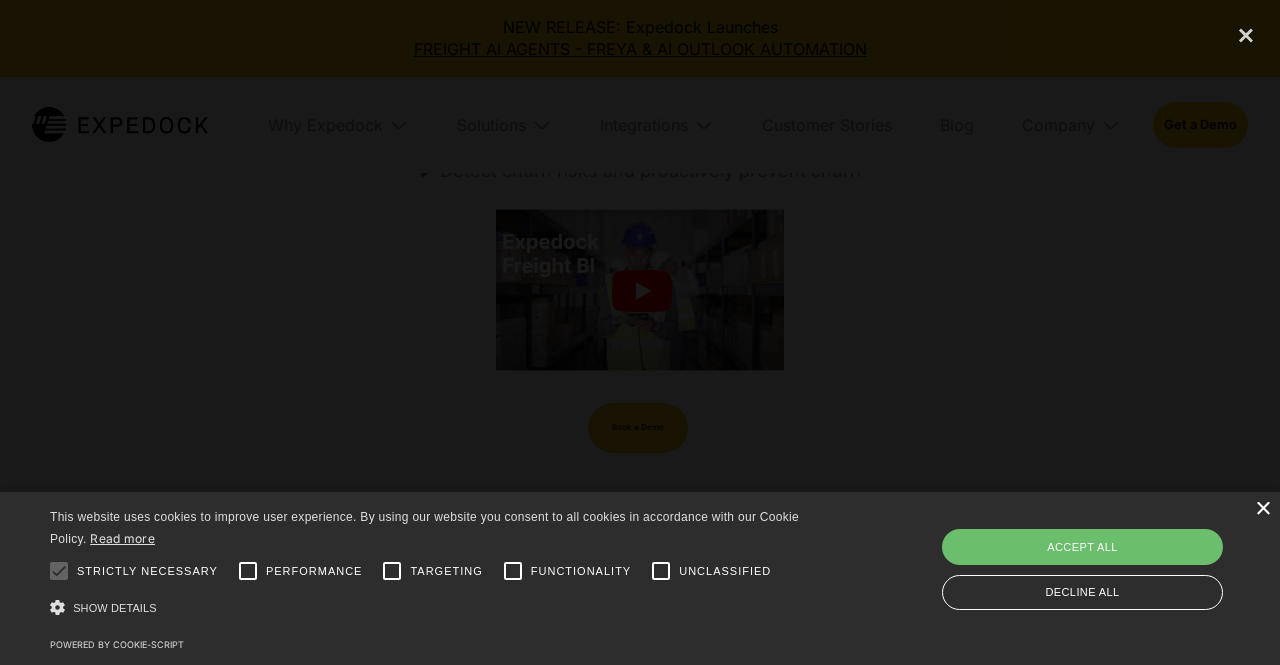 click on "×" at bounding box center [1262, 509] 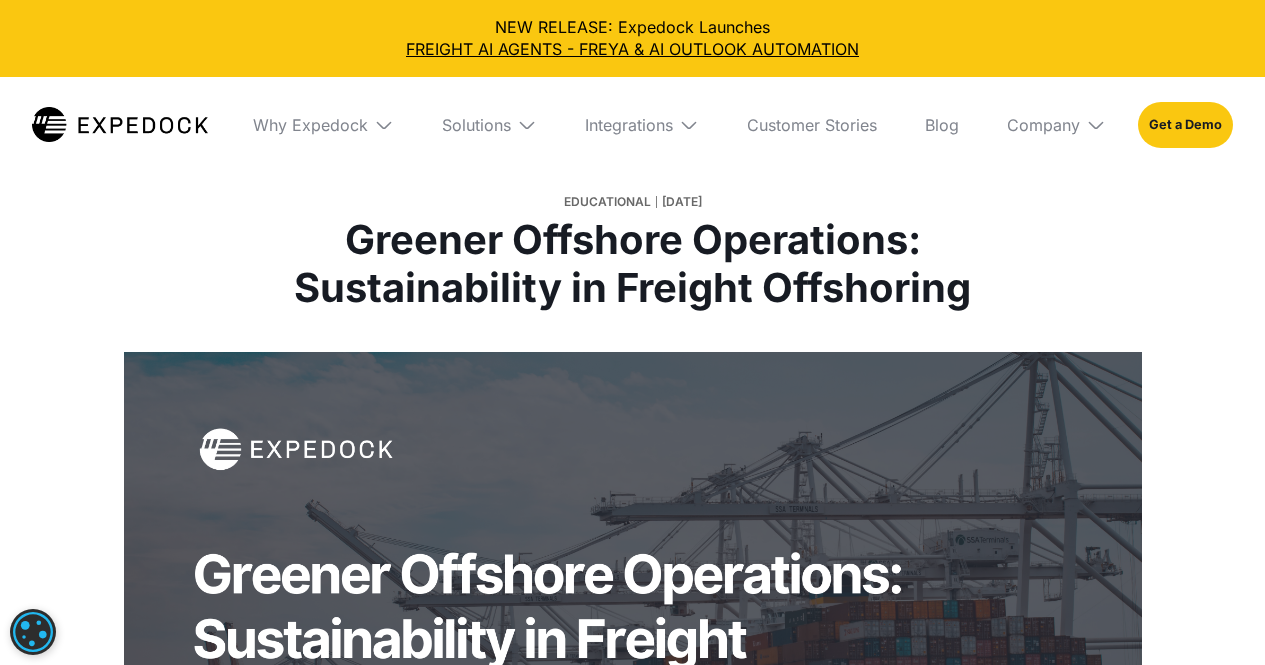select 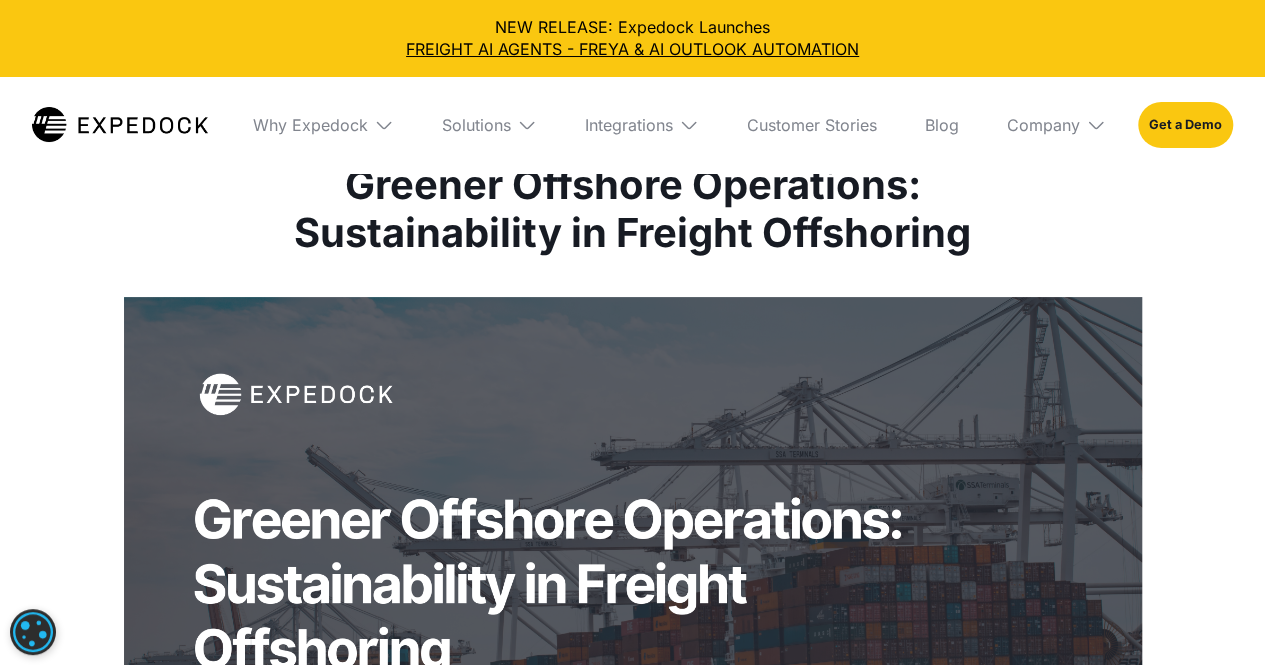 scroll, scrollTop: 0, scrollLeft: 0, axis: both 